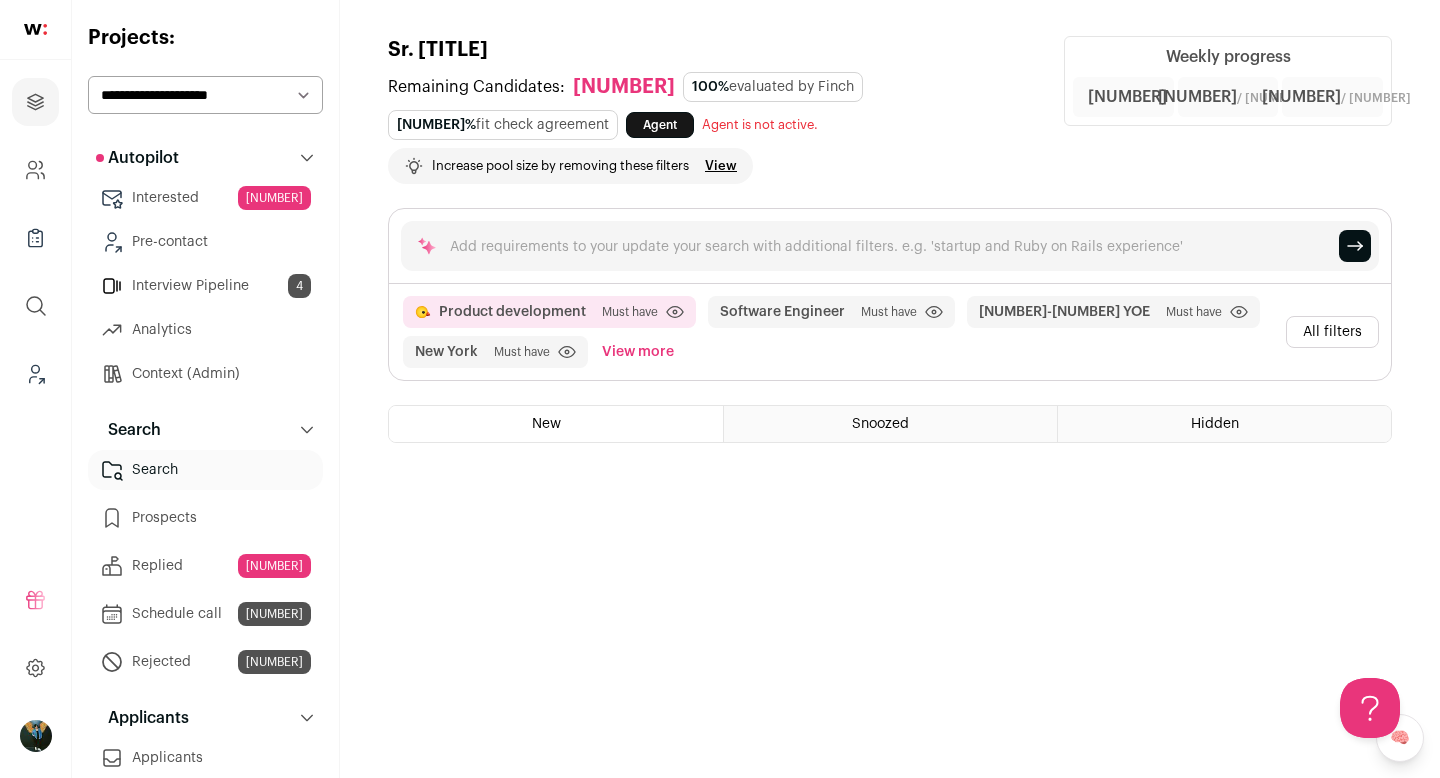 scroll, scrollTop: 0, scrollLeft: 0, axis: both 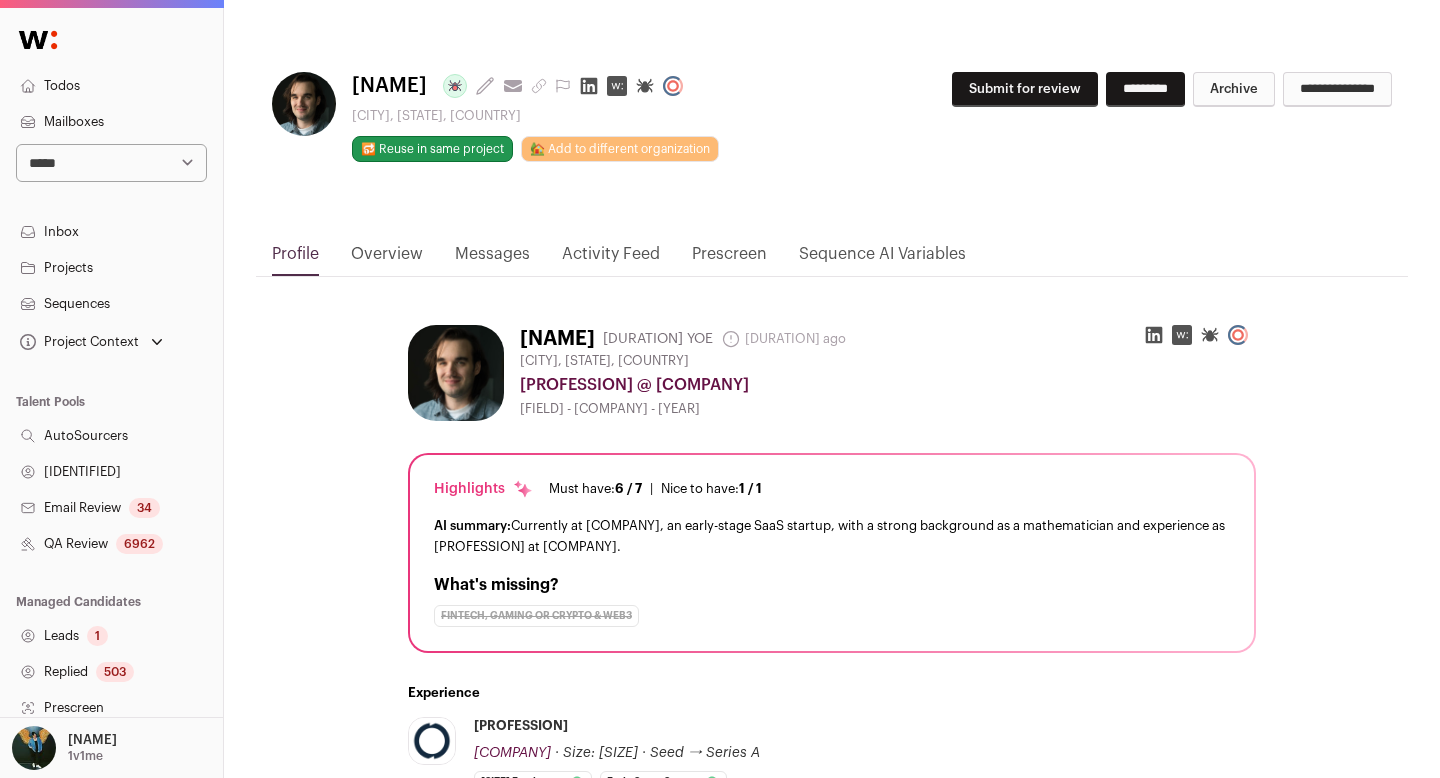 click on "Submit for review" at bounding box center [1025, 89] 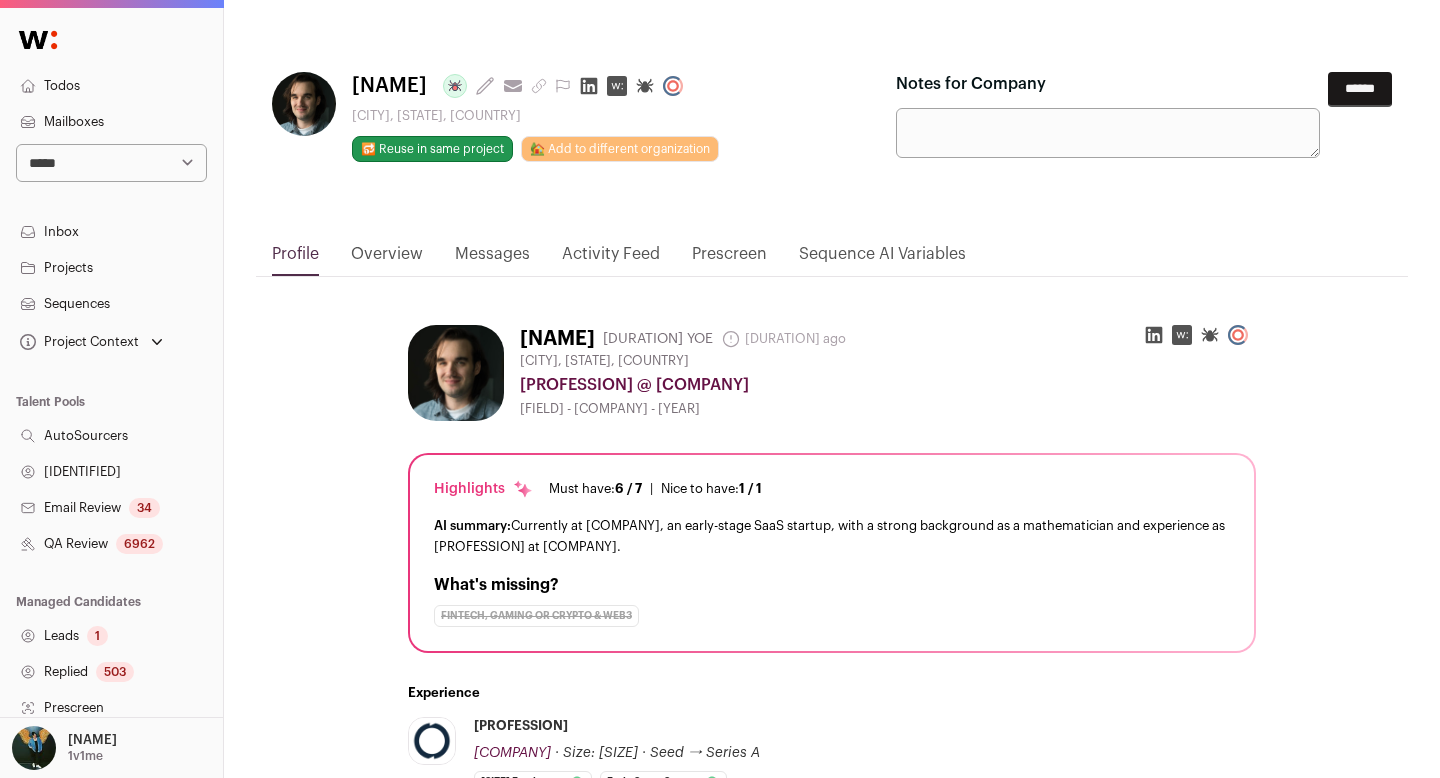 click on "******" at bounding box center [1360, 89] 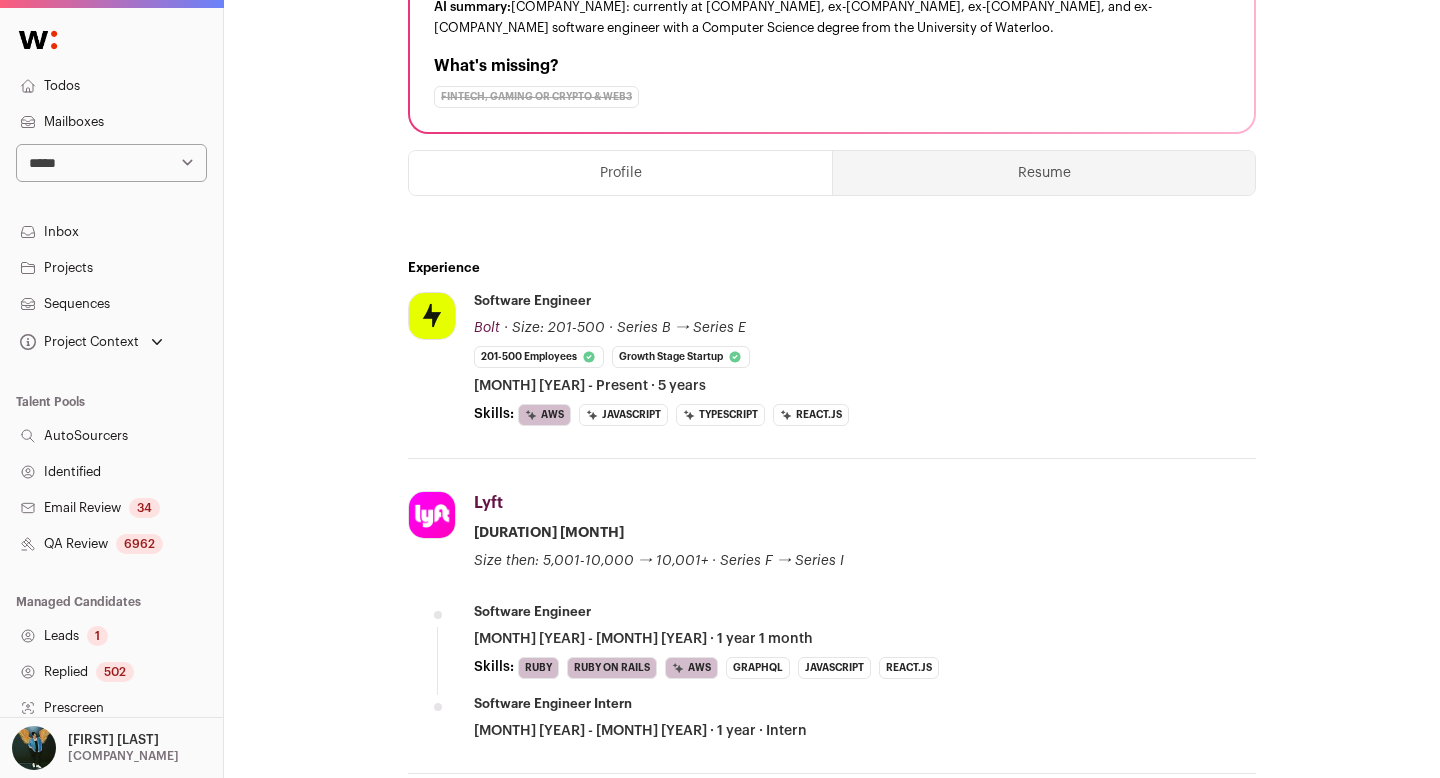 scroll, scrollTop: 0, scrollLeft: 0, axis: both 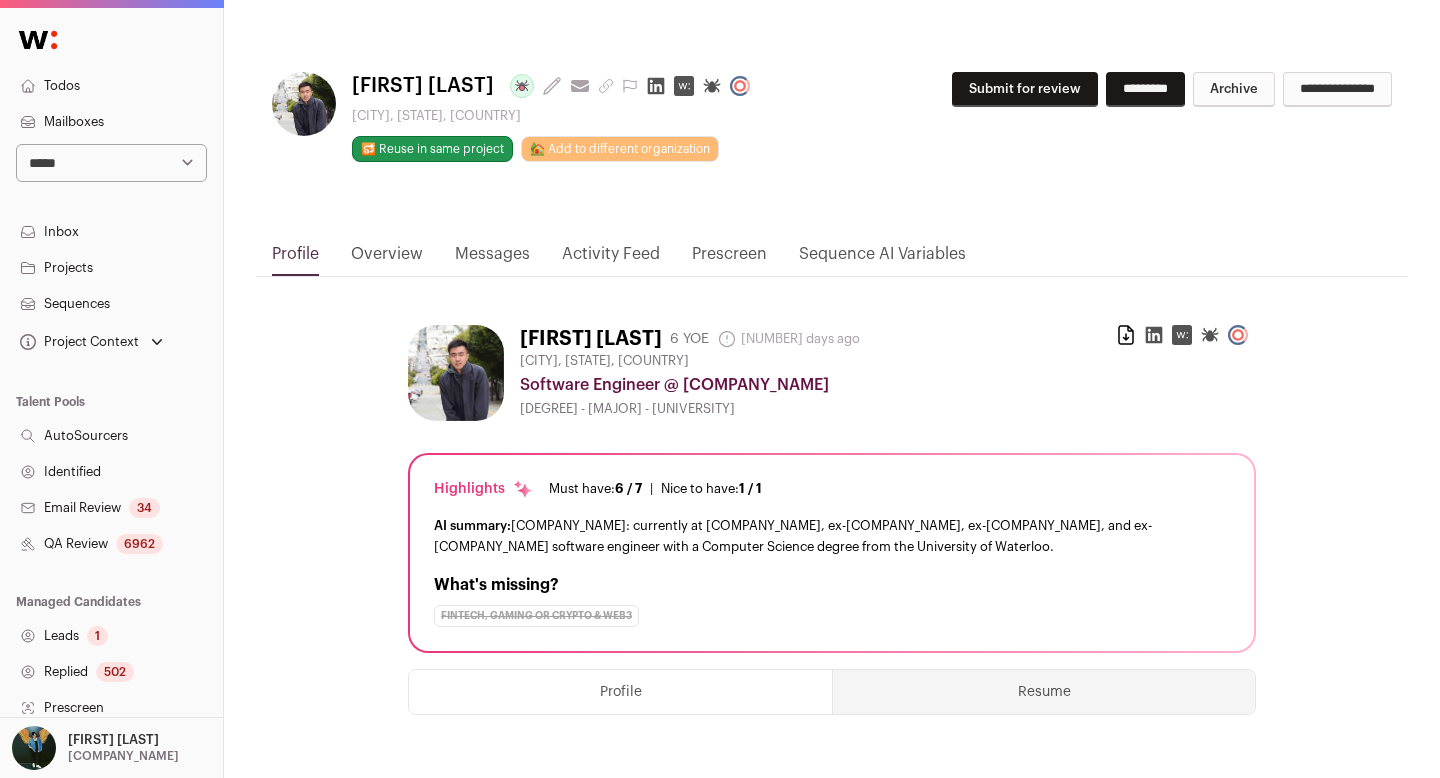 click on "Submit for review" at bounding box center [1025, 89] 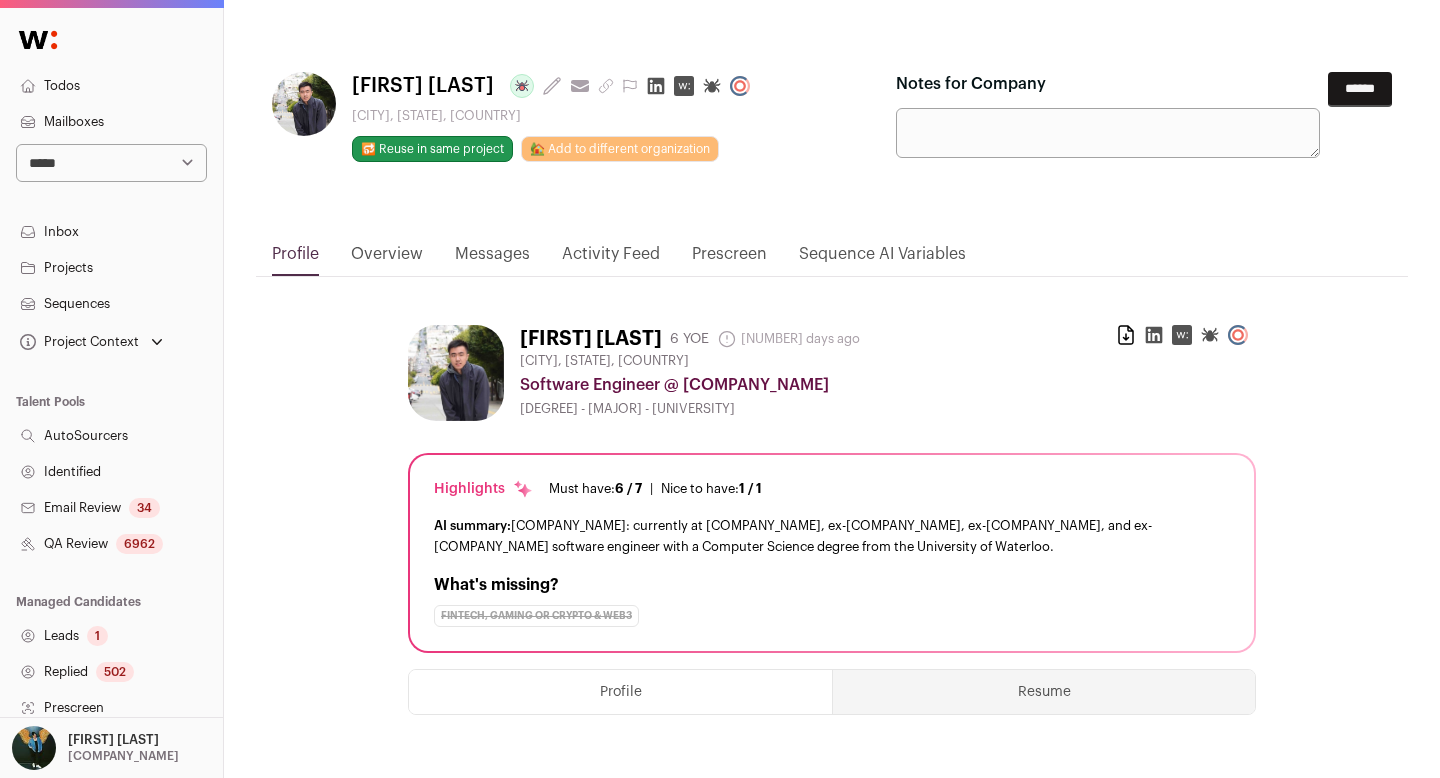 click on "******" at bounding box center (1360, 89) 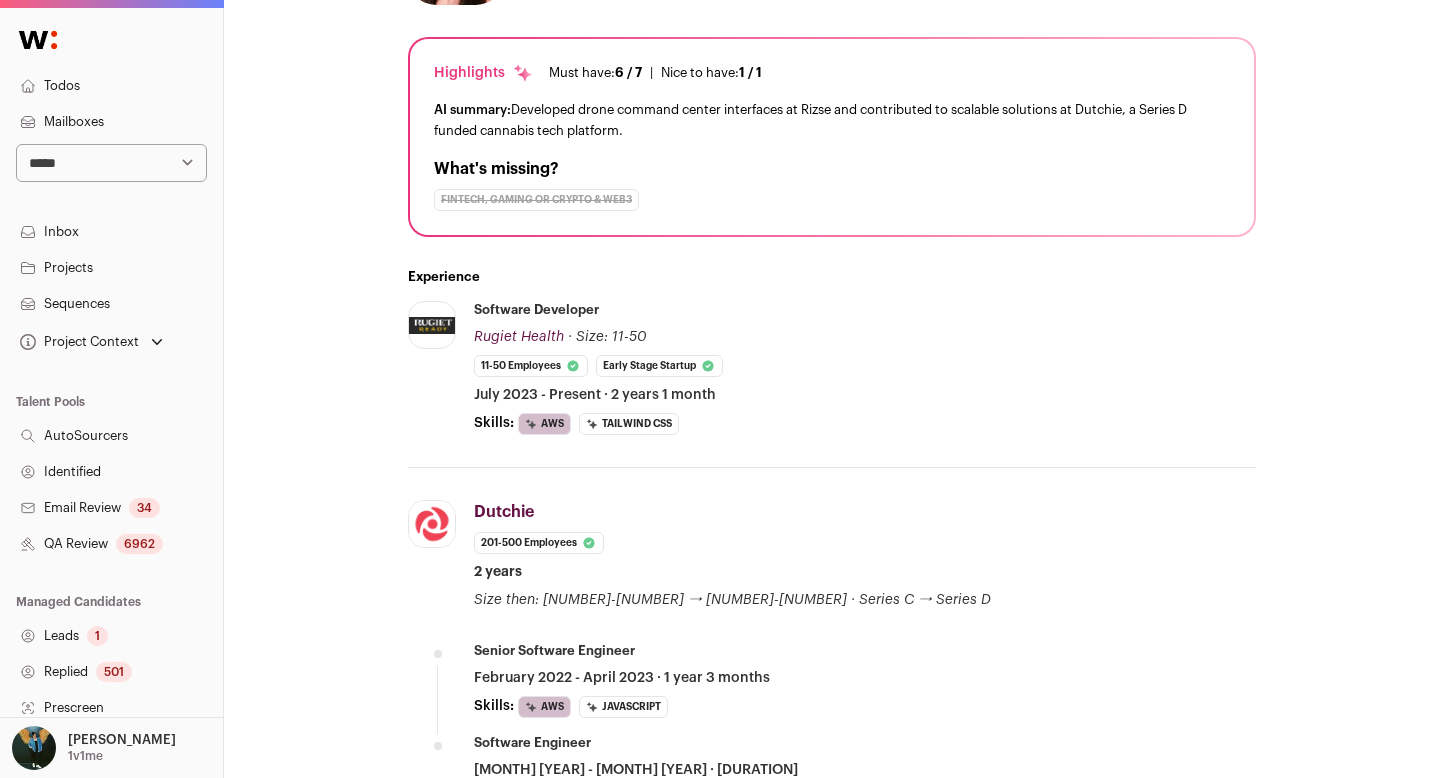 scroll, scrollTop: 419, scrollLeft: 0, axis: vertical 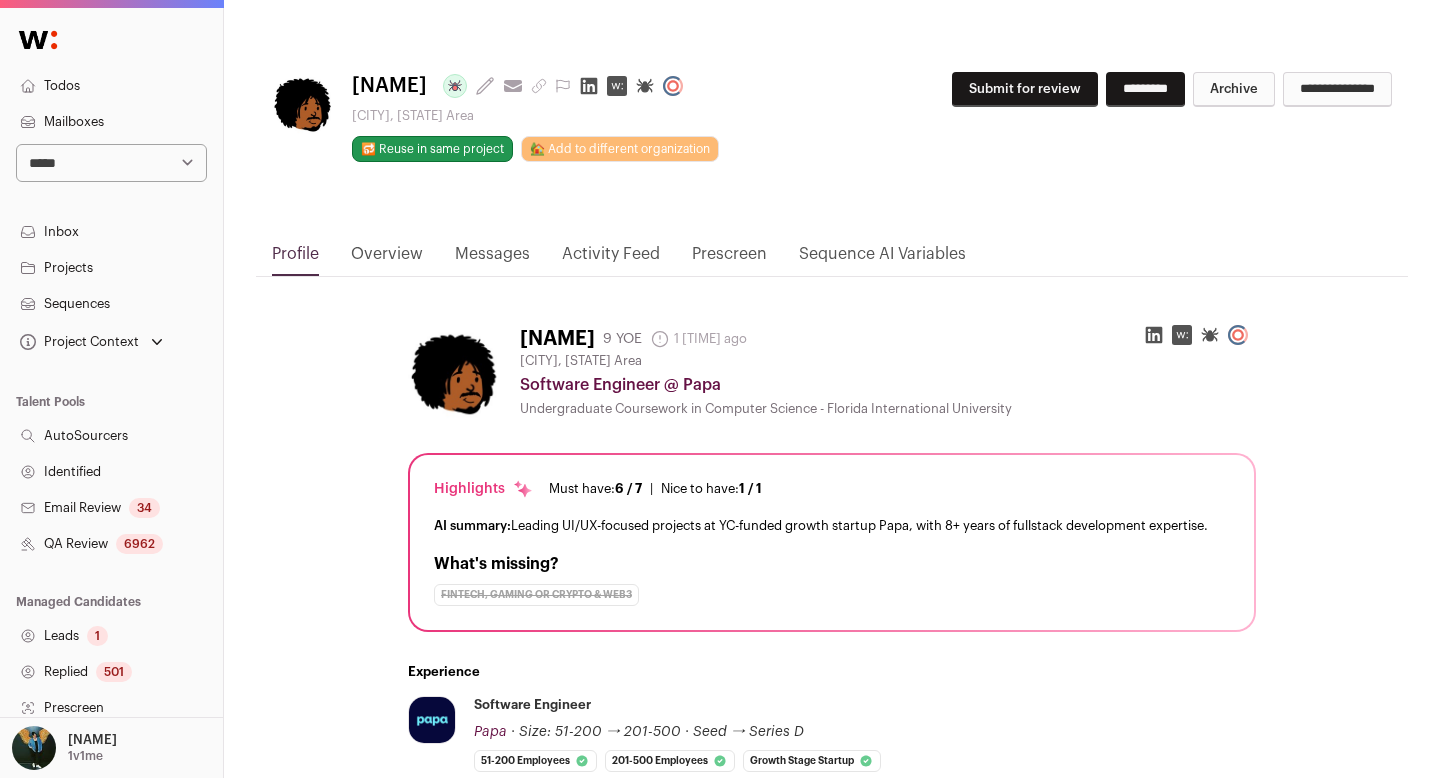 click on "Submit for review" at bounding box center (1025, 89) 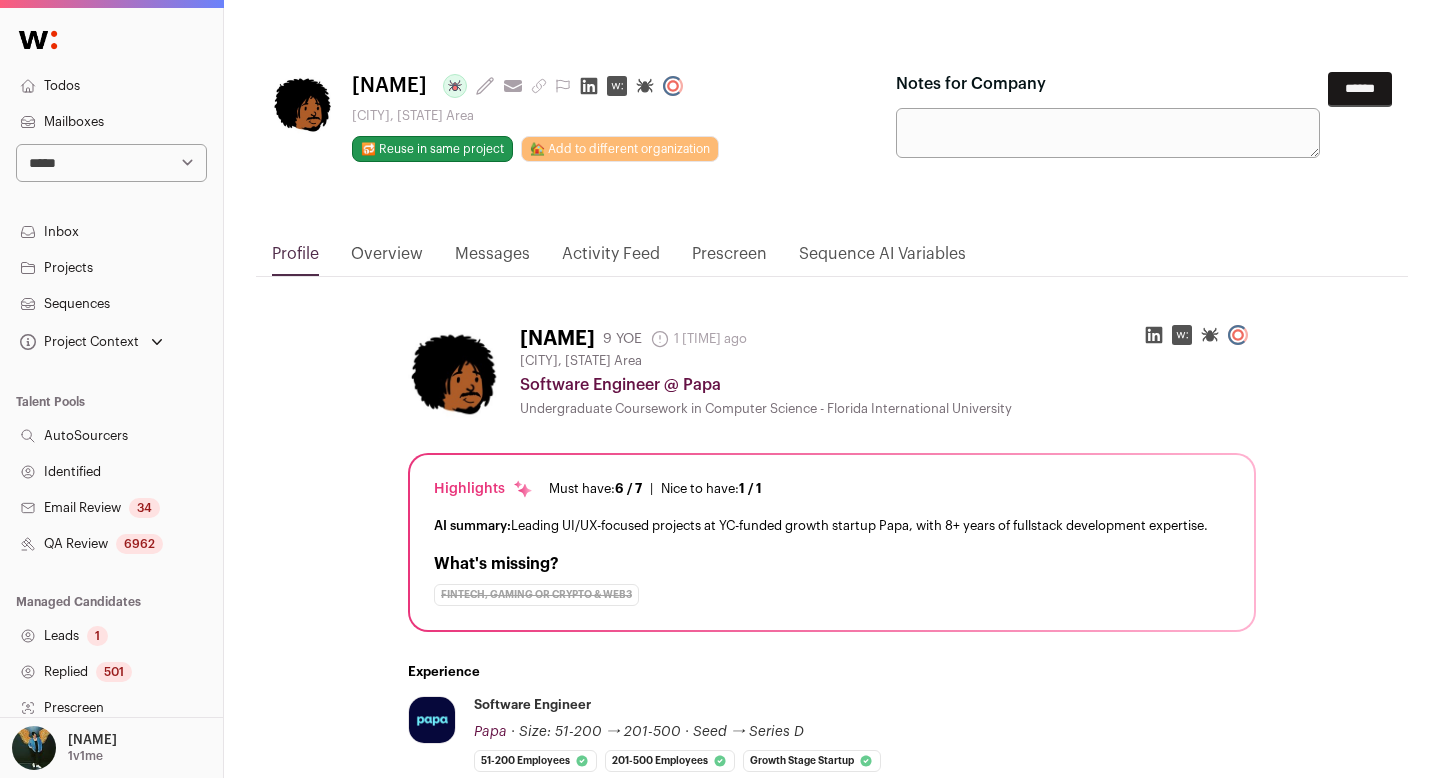 click on "******" at bounding box center (1360, 89) 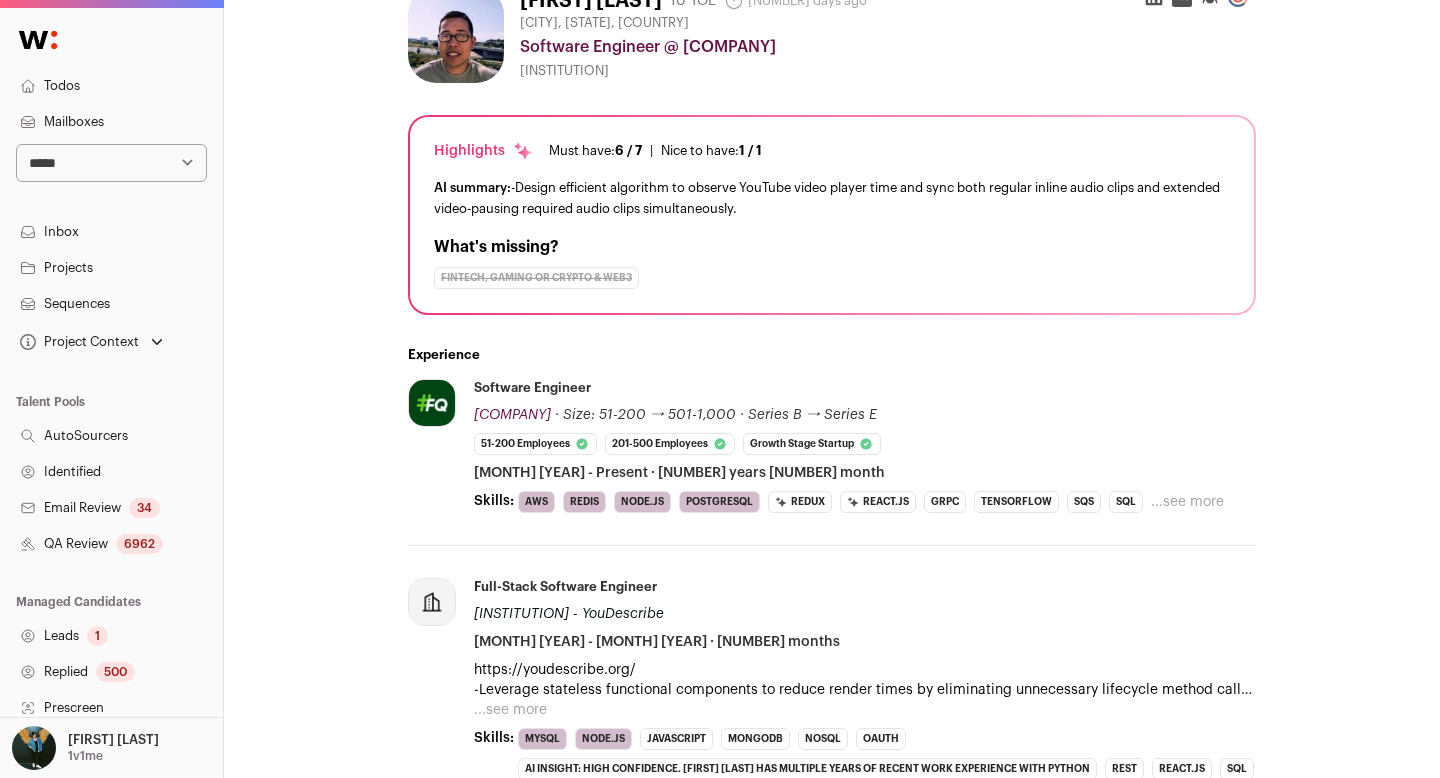 scroll, scrollTop: 0, scrollLeft: 0, axis: both 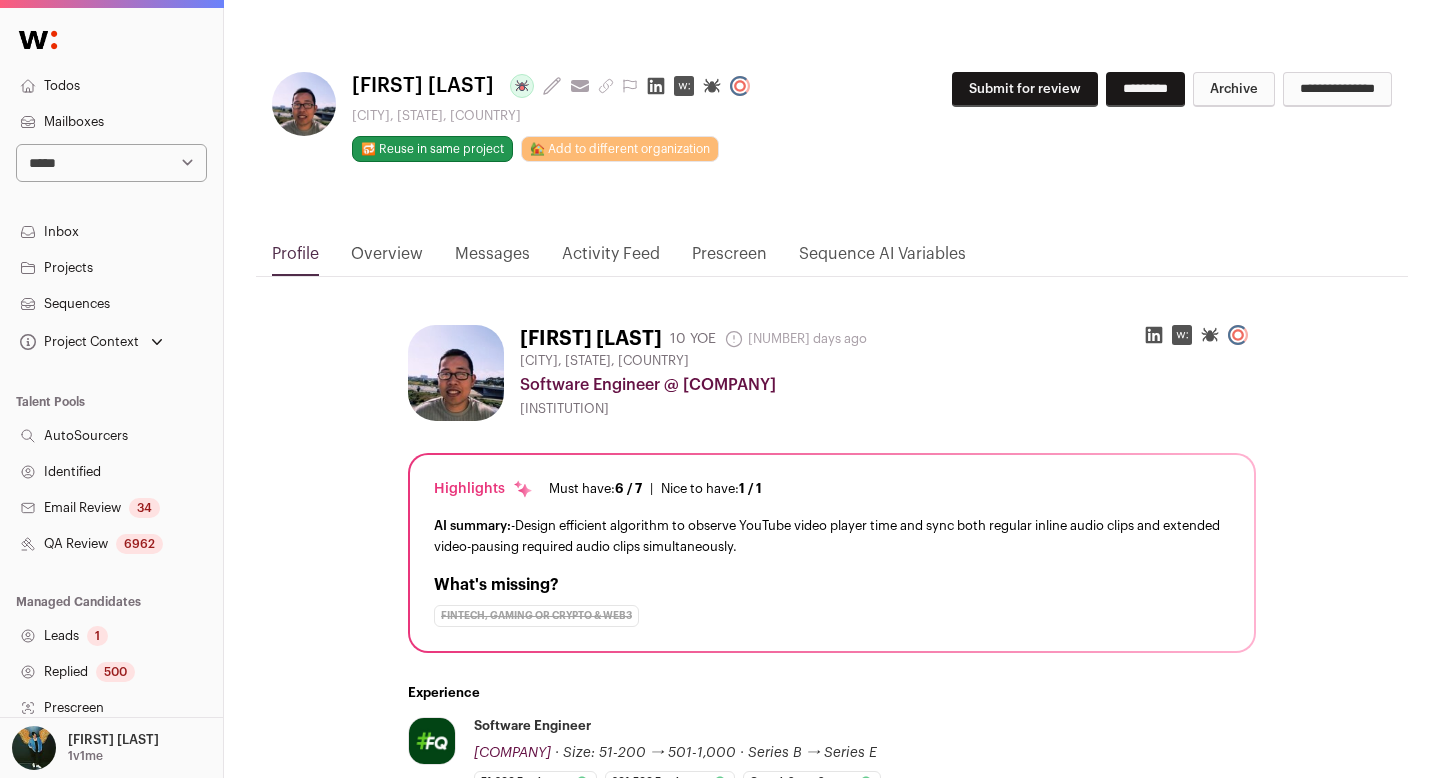 click on "Submit for review" at bounding box center [1025, 89] 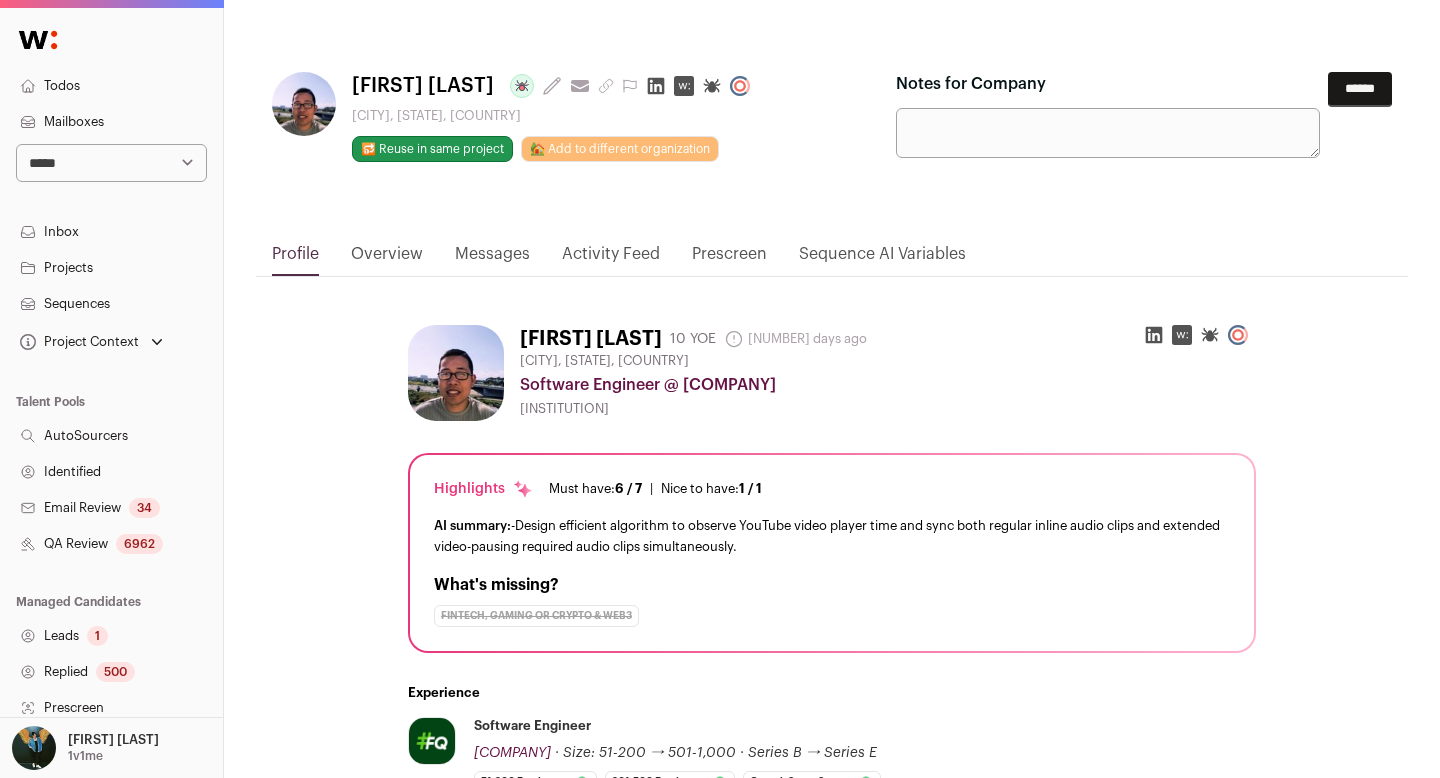 click on "Notes for Company" at bounding box center [1108, 115] 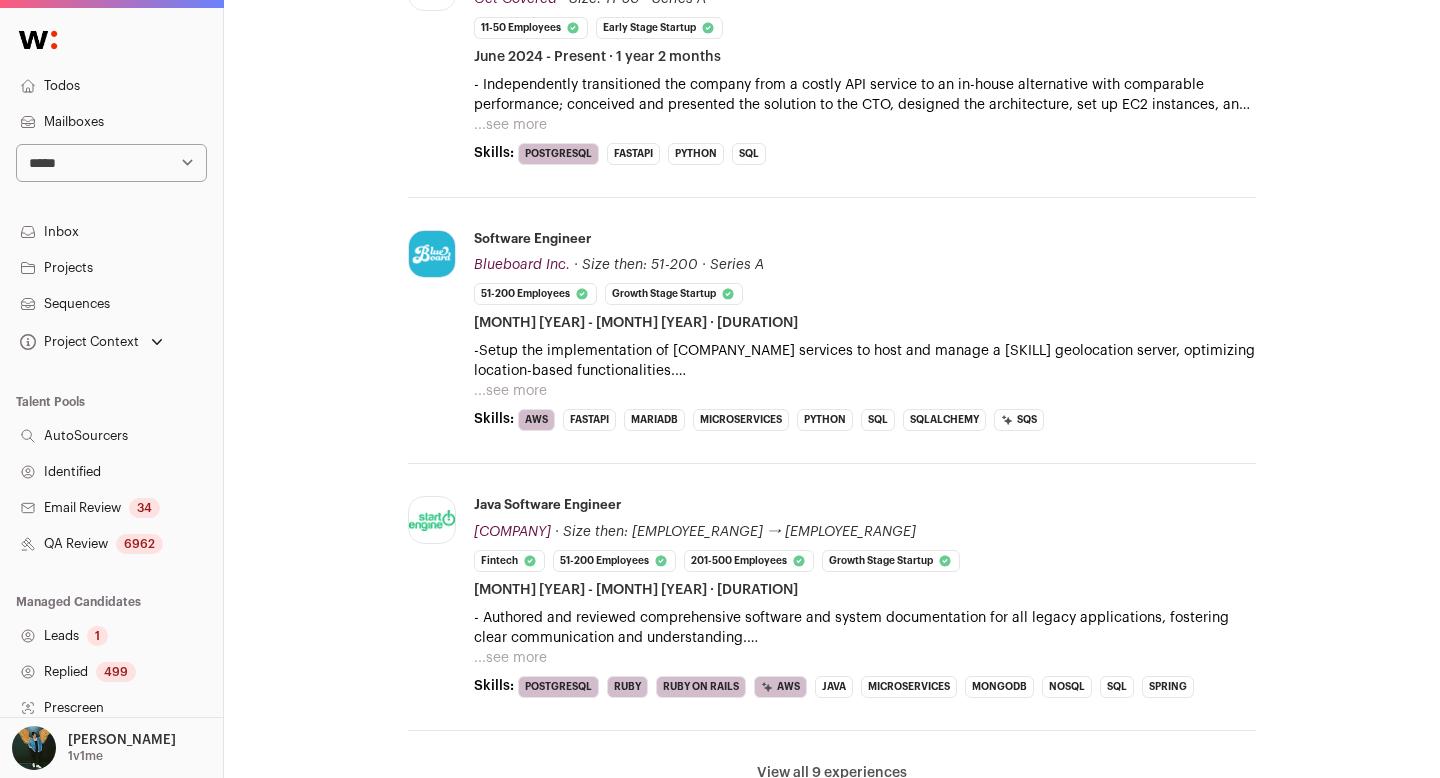 scroll, scrollTop: 1160, scrollLeft: 0, axis: vertical 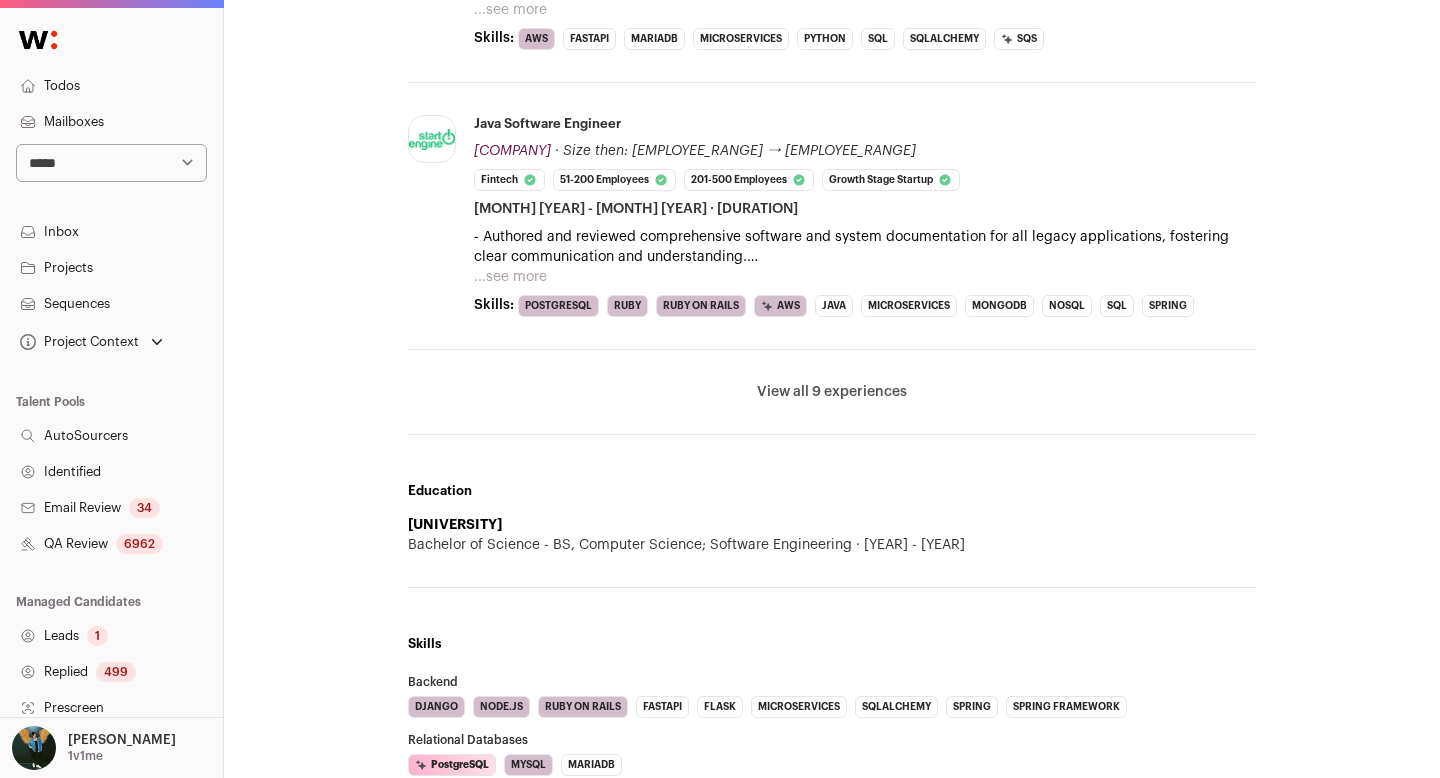 click on "View all 9 experiences
View less" at bounding box center [832, 392] 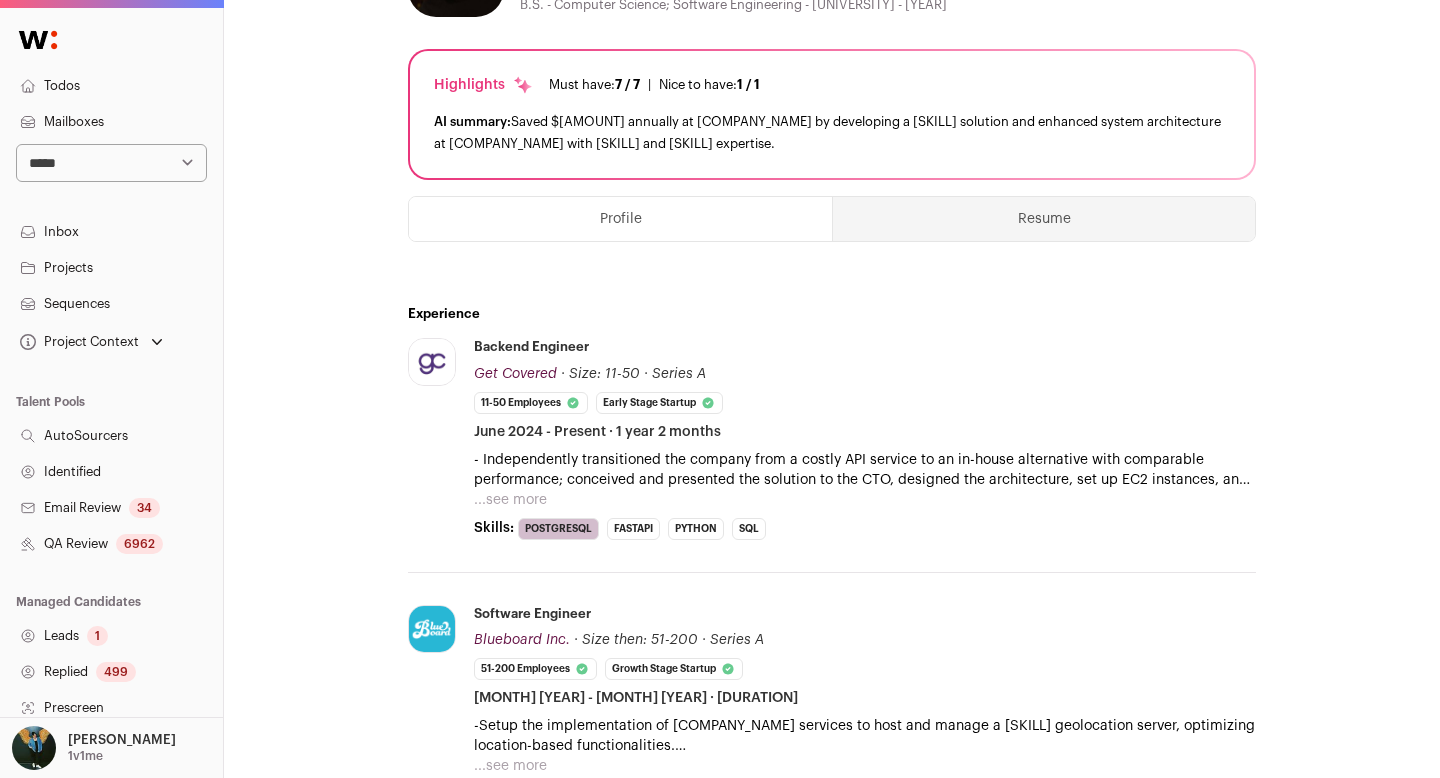 scroll, scrollTop: 407, scrollLeft: 0, axis: vertical 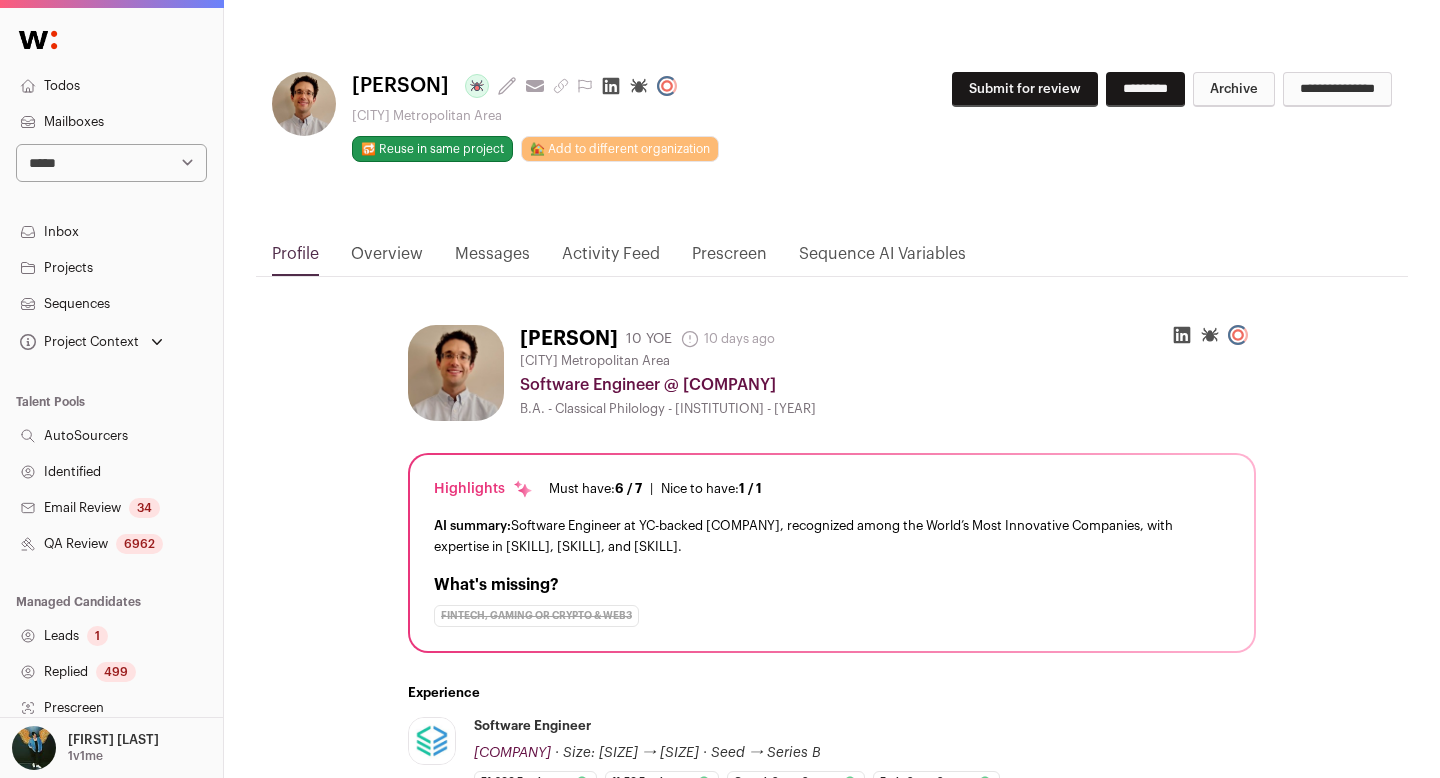 click on "Submit for review" at bounding box center [1025, 89] 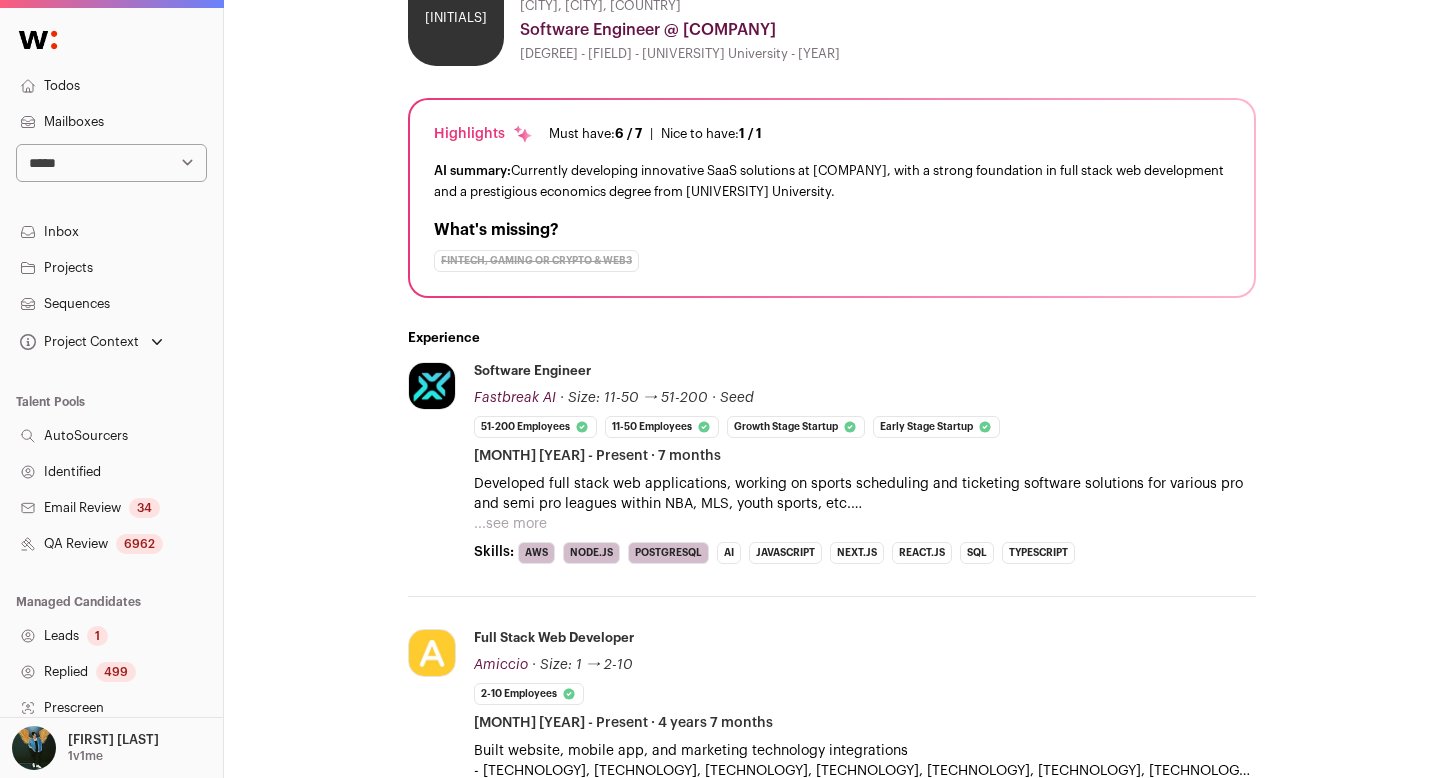 scroll, scrollTop: 358, scrollLeft: 0, axis: vertical 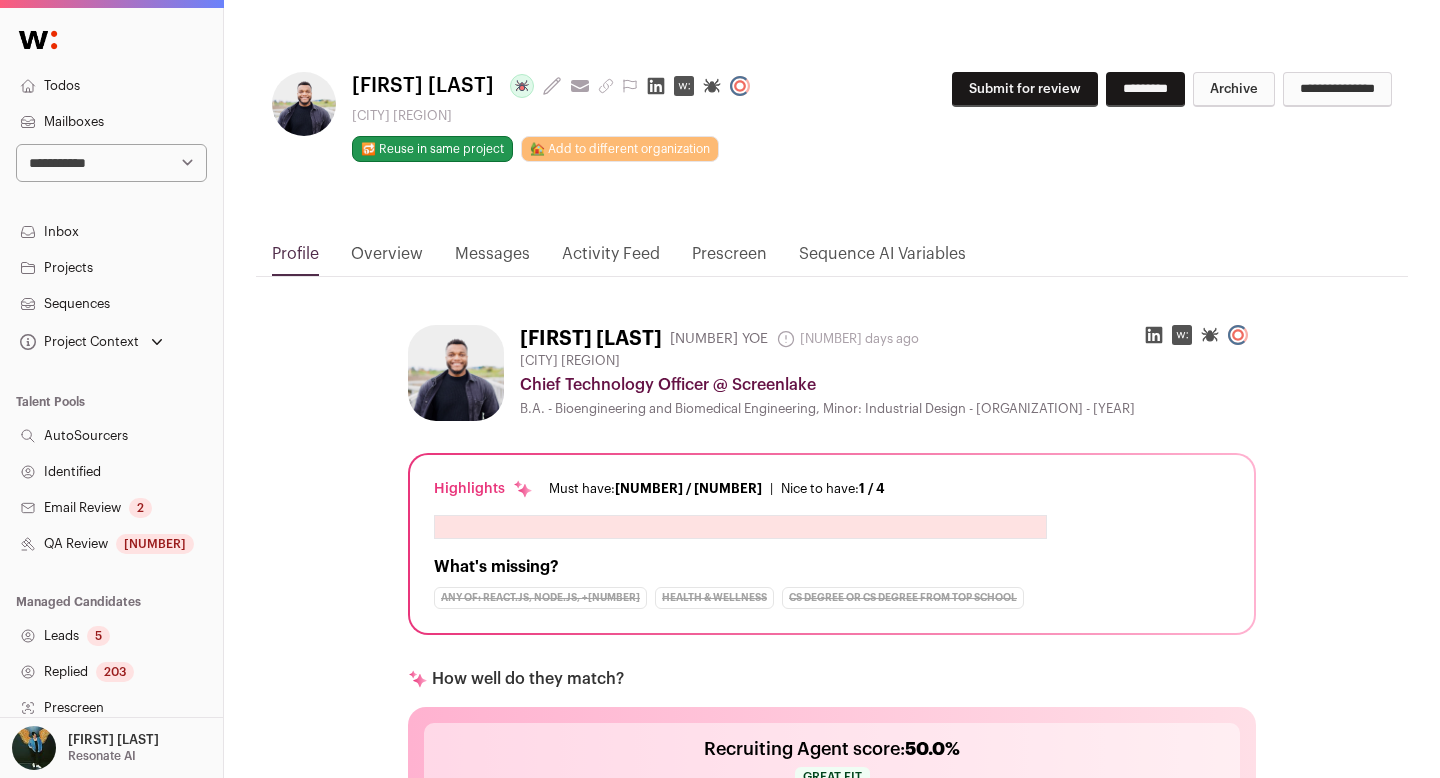click on "Submit for review" at bounding box center (1025, 89) 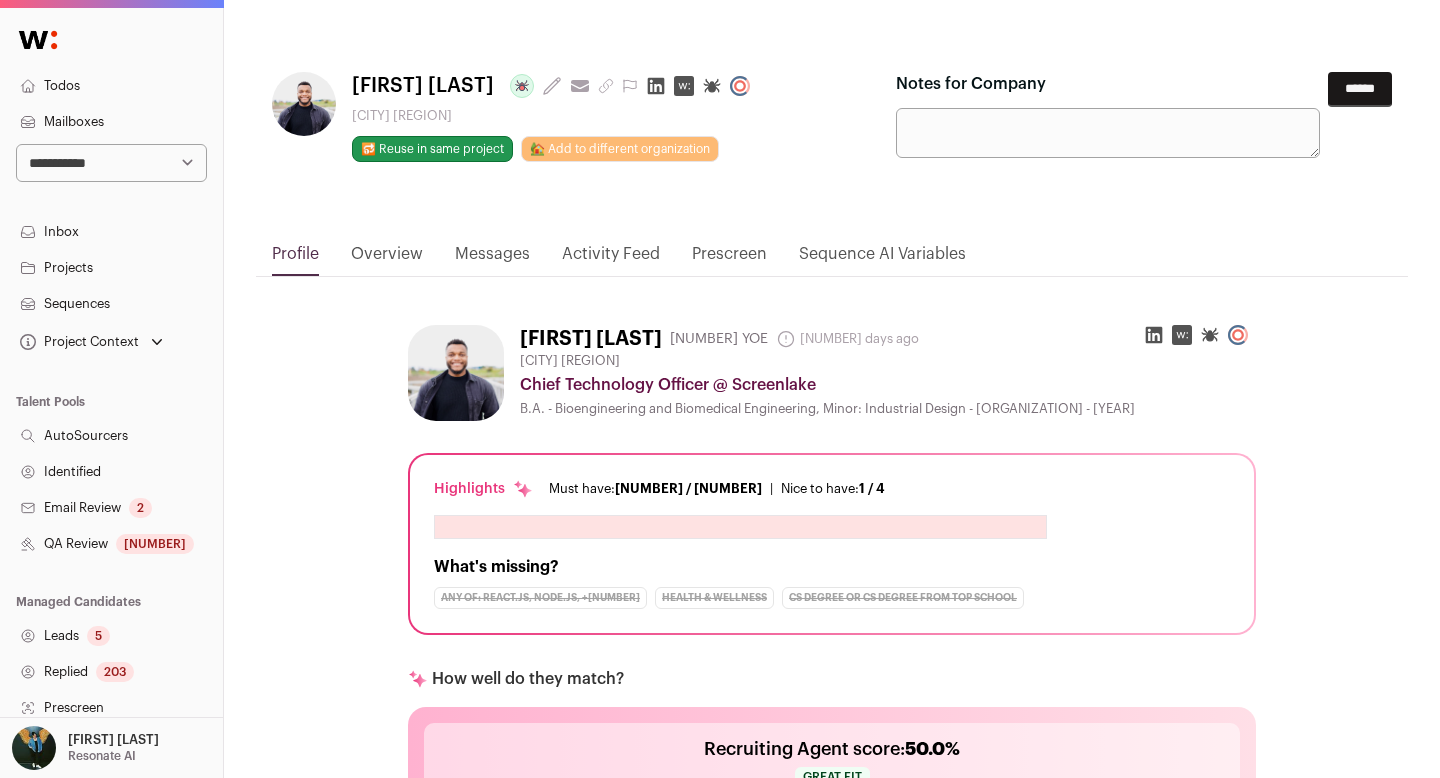 click on "******" at bounding box center [1360, 89] 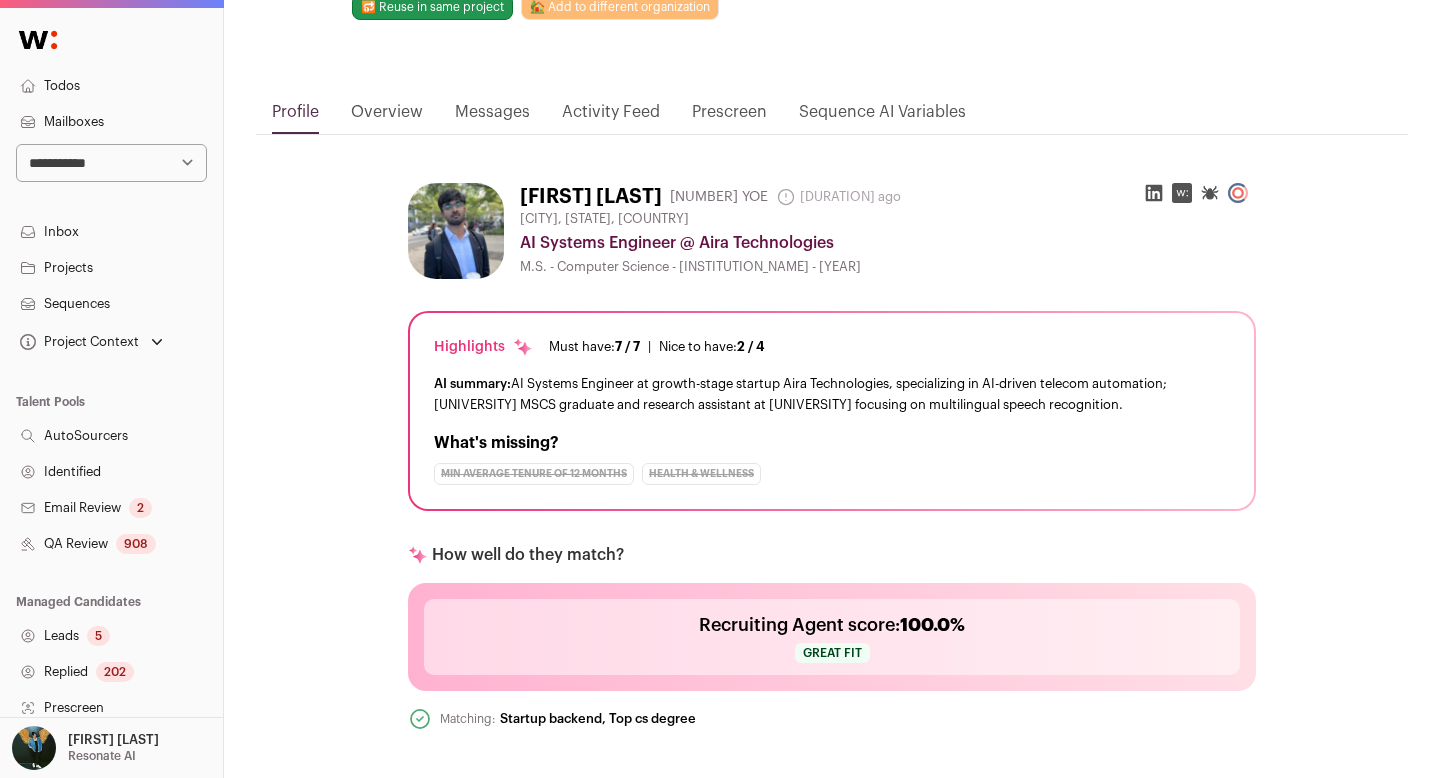 scroll, scrollTop: 590, scrollLeft: 0, axis: vertical 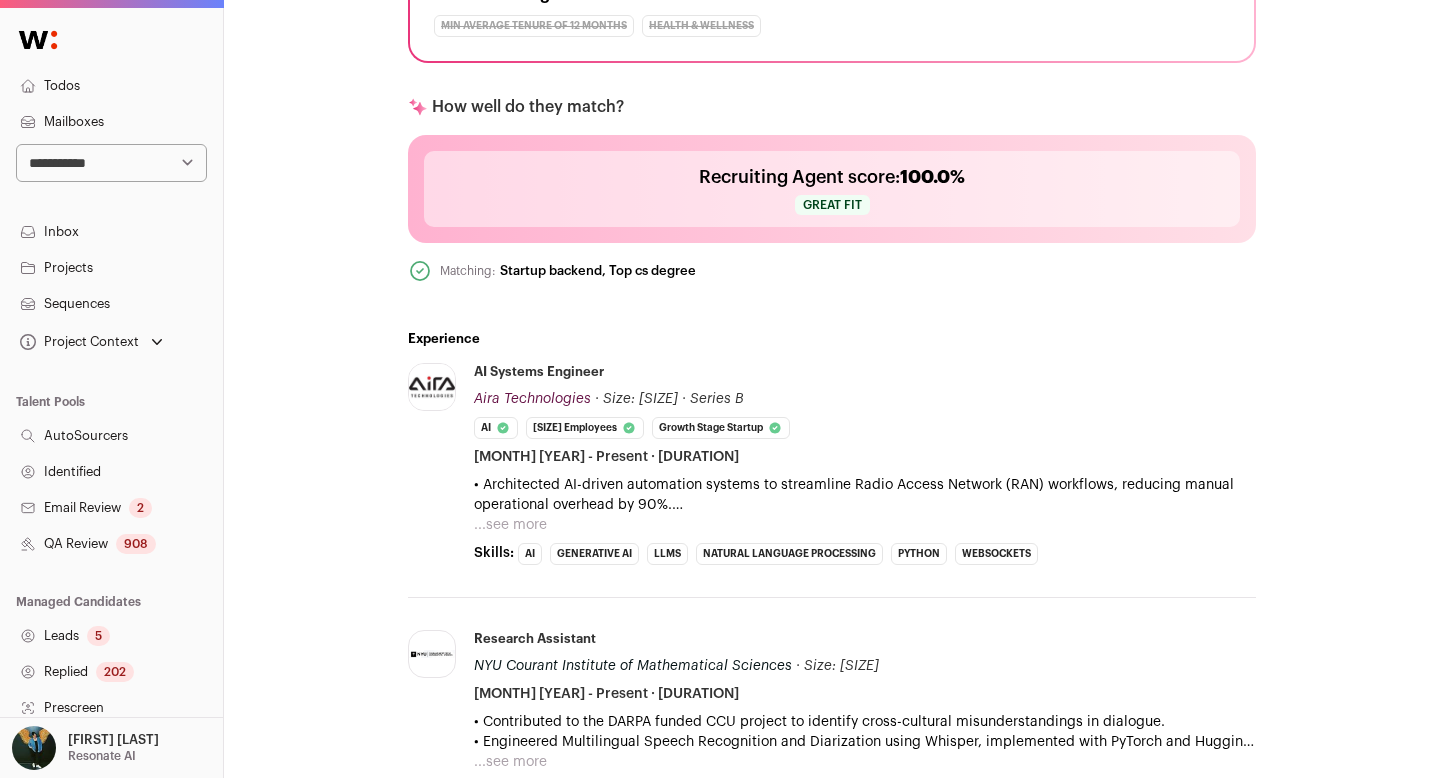 click on "• Architected AI-driven automation systems to streamline Radio Access Network (RAN) workflows, reducing manual operational overhead by 90%.
• Developed domain-specific GenAI agents with multi-step planning, tool orchestration, and human-in-the-loop feedback using Python—cutting telecom code authoring time by 80%.
• Engineered a custom Graph-based Retrieval-Augmented Generation (RAG) pipeline leveraging FAISS vector database for embedding and querying 1000+ nested YANG structures—enabling highly contextual and accurate code generation.
• Developed a scalable, event-driven WebSocket backend enabling real-time AI interactions, optimized for low-latency, secure sessions, and high concurrency.
• Integrated Langfuse for LLM observability, and employed DeepEval for model-based evaluations (LLM-as-a-judge) to ensure the reliability of AI systems." at bounding box center [865, 495] 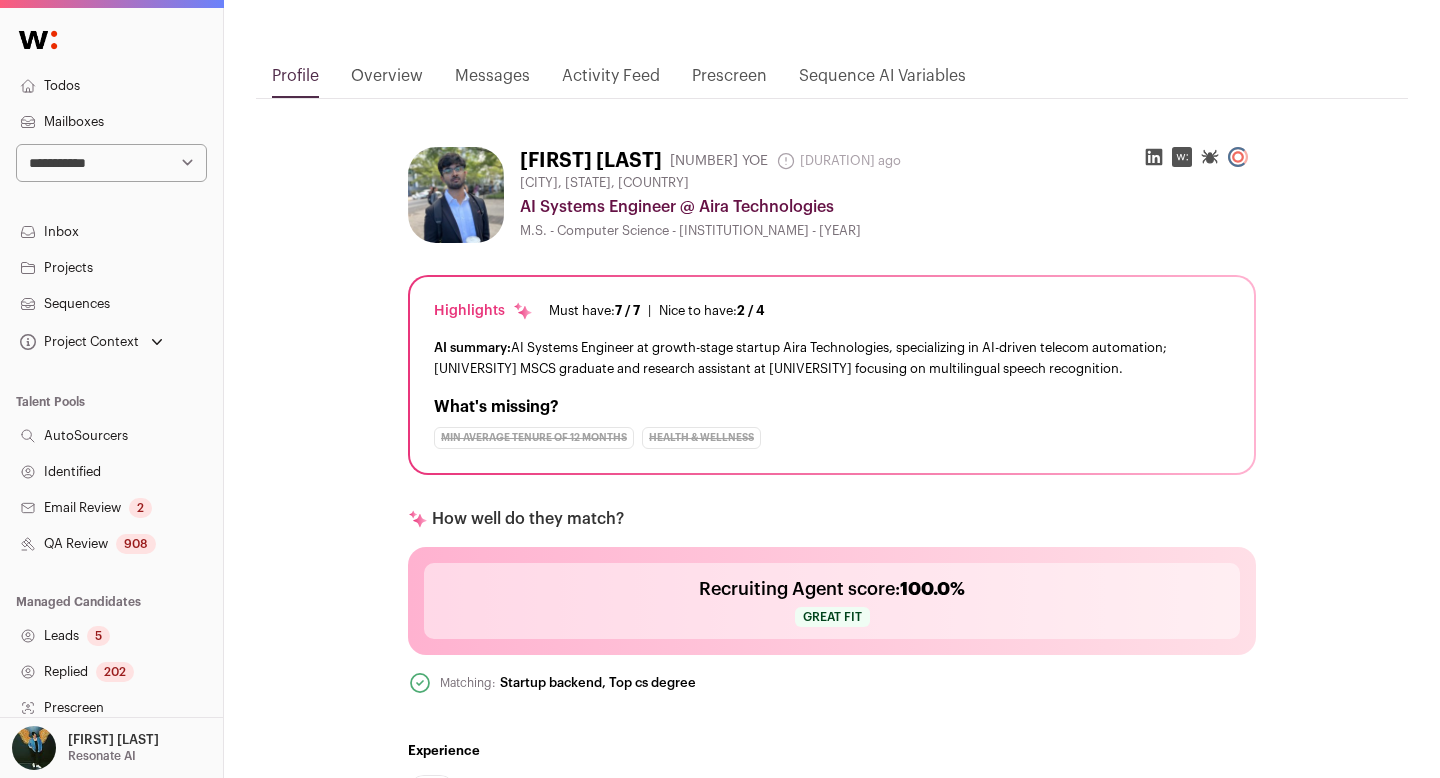 scroll, scrollTop: 0, scrollLeft: 0, axis: both 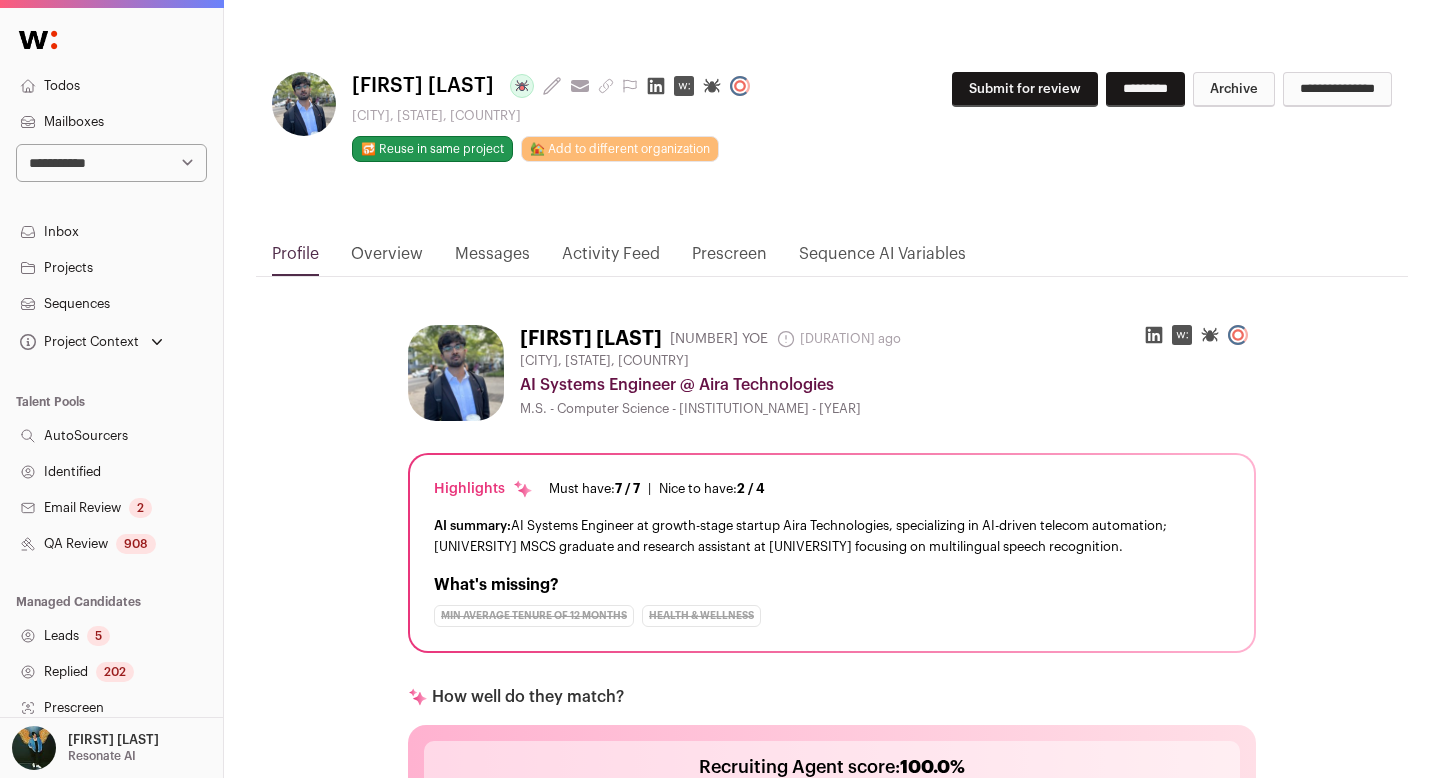 click on "Sriphani Bellamkonda
Last update:  22 days ago
View most recent conversation in Front
Sunnyvale, California, United States
🔂 Reuse in same project
🏡 Add to different organization
Submit for review" at bounding box center (832, 129) 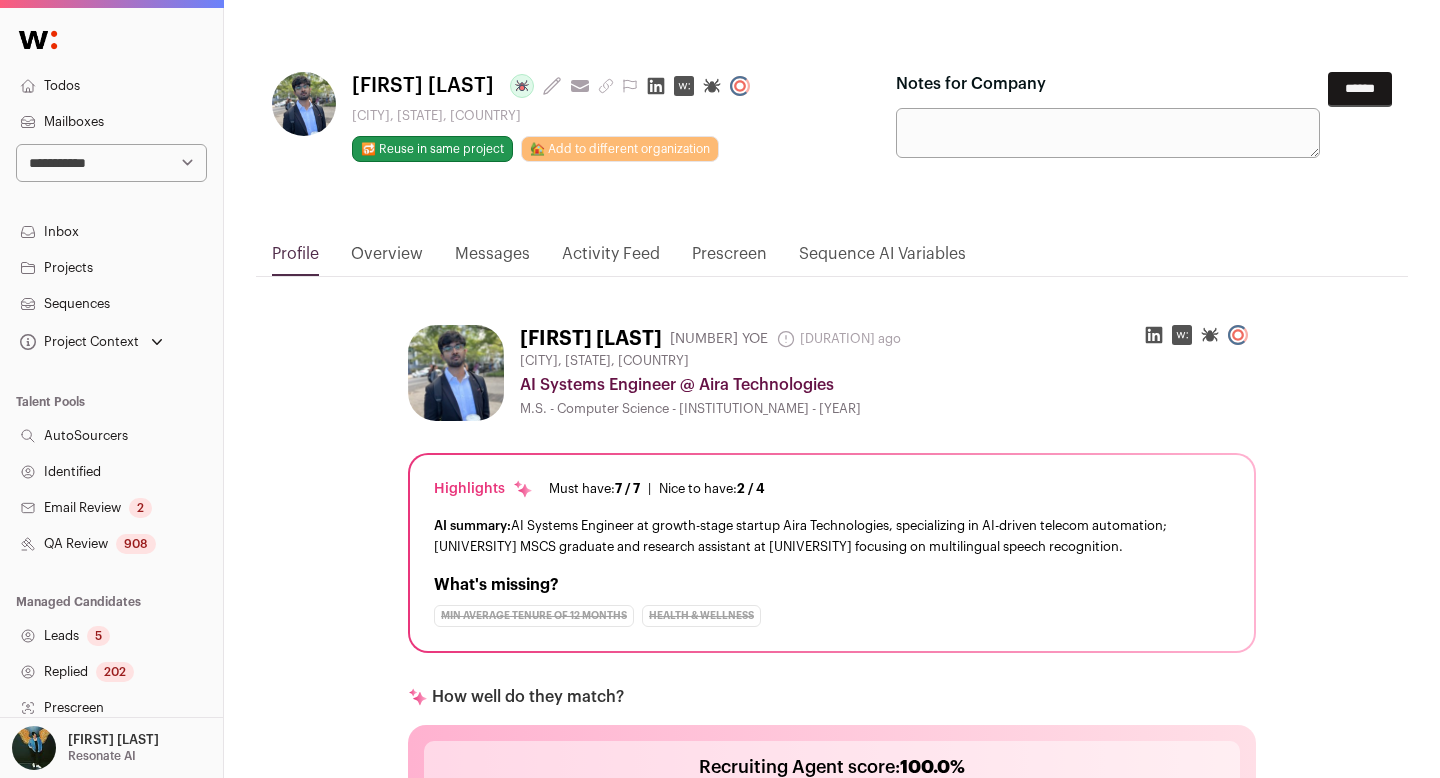 click on "******" at bounding box center [1360, 89] 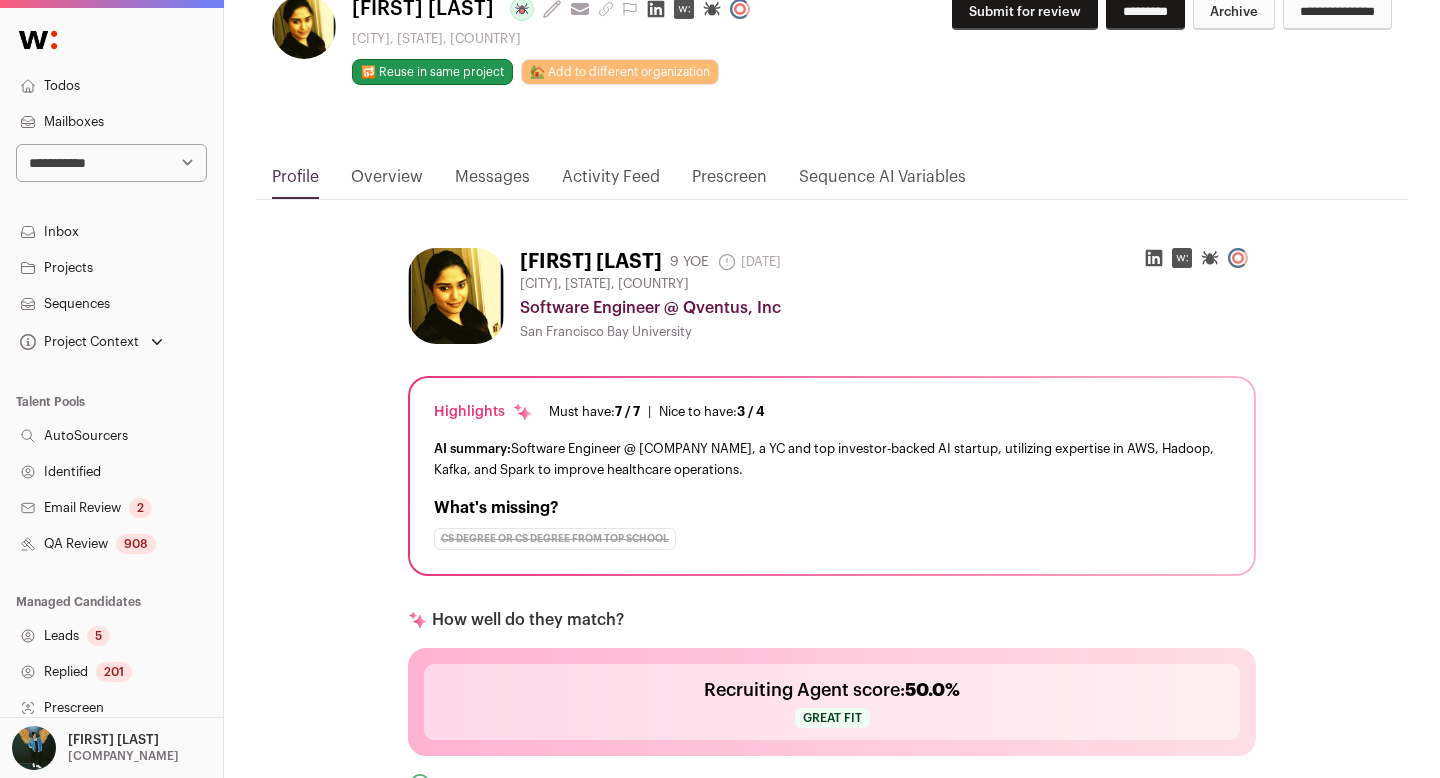 scroll, scrollTop: 0, scrollLeft: 0, axis: both 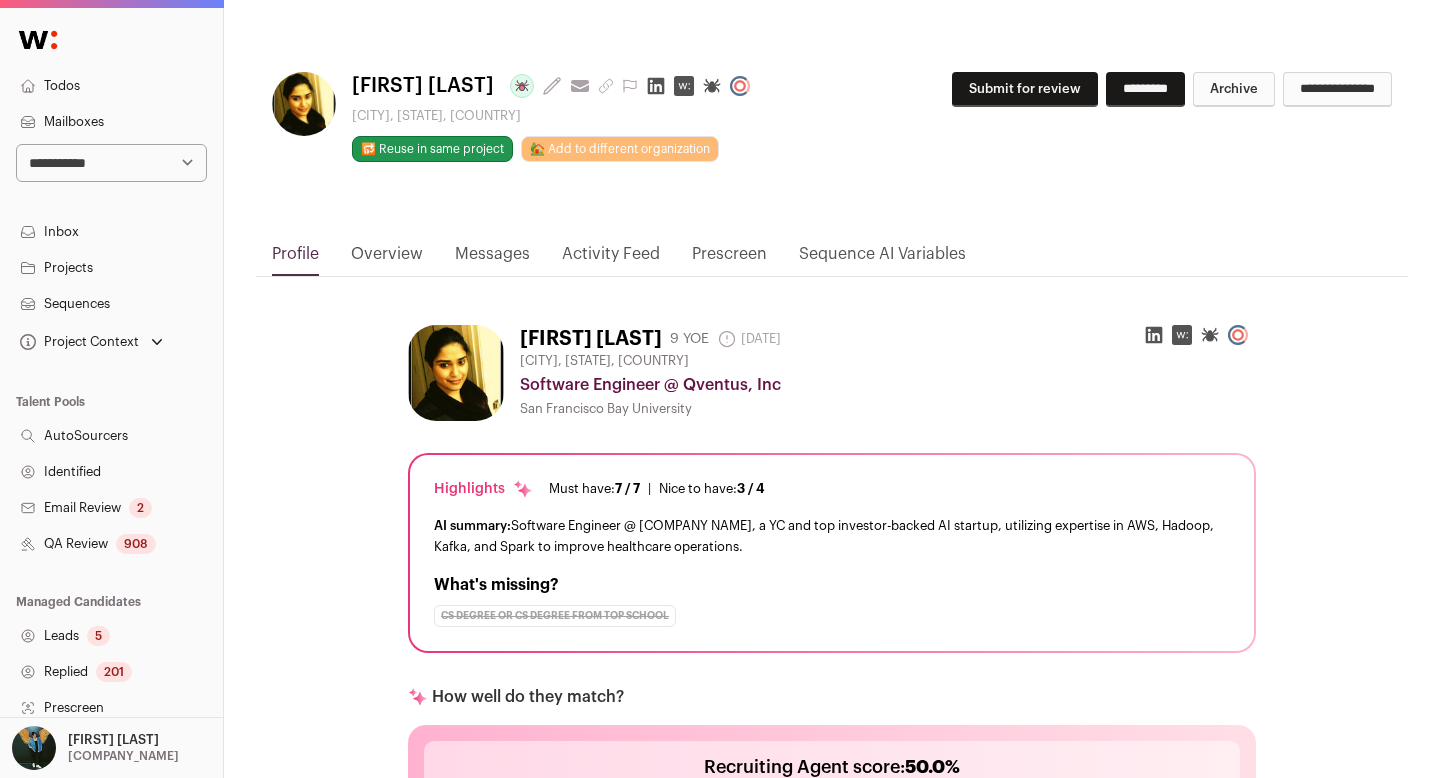 click on "Submit for review" at bounding box center [1025, 89] 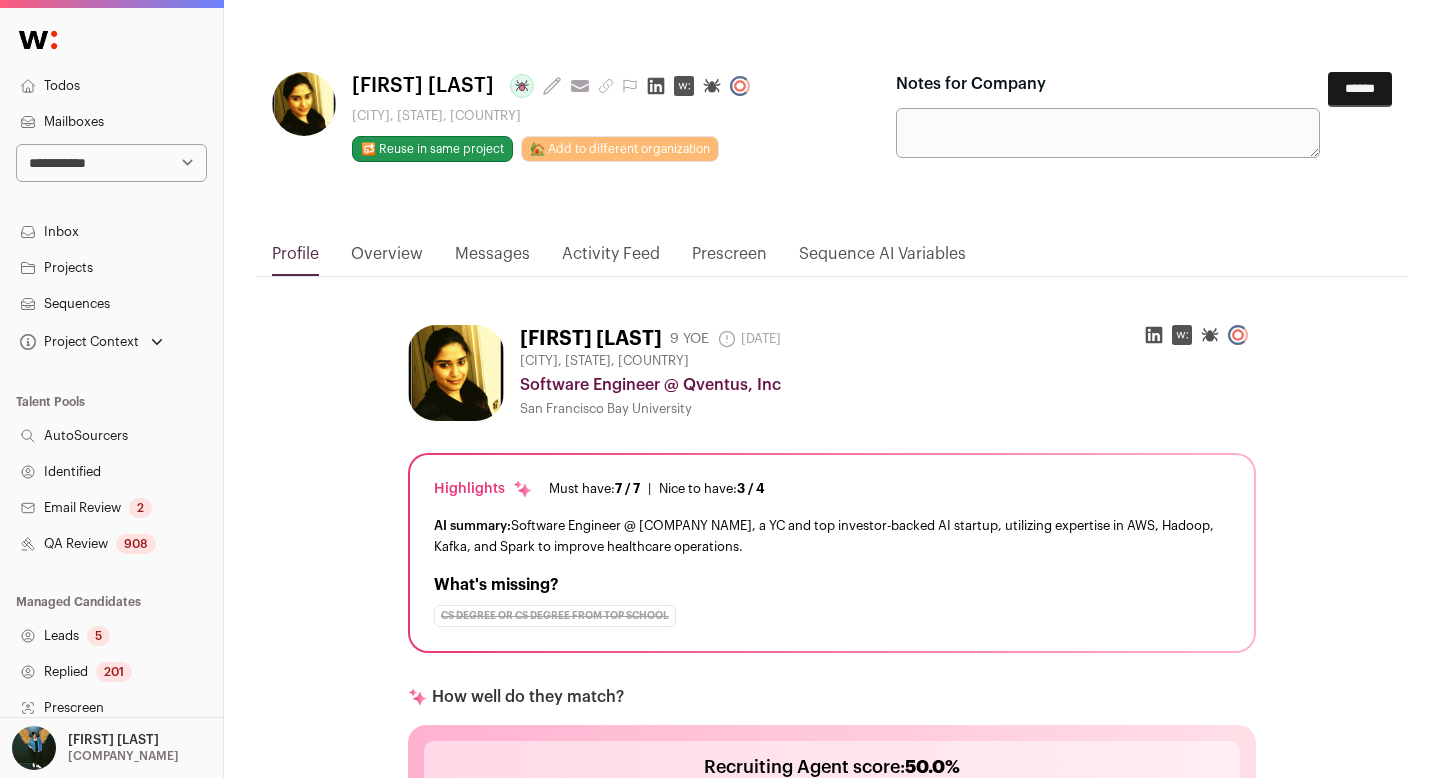 click on "******" at bounding box center [1360, 89] 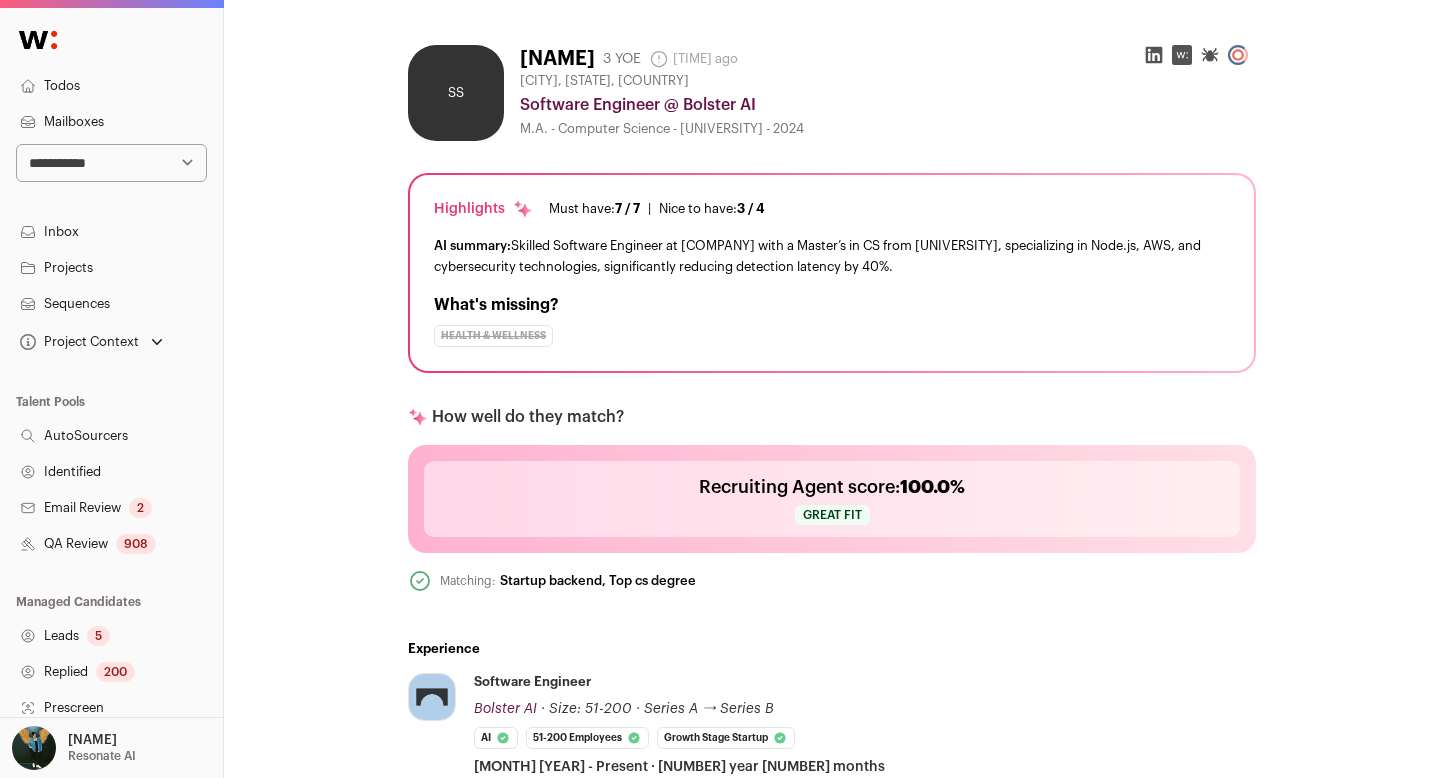 scroll, scrollTop: 0, scrollLeft: 0, axis: both 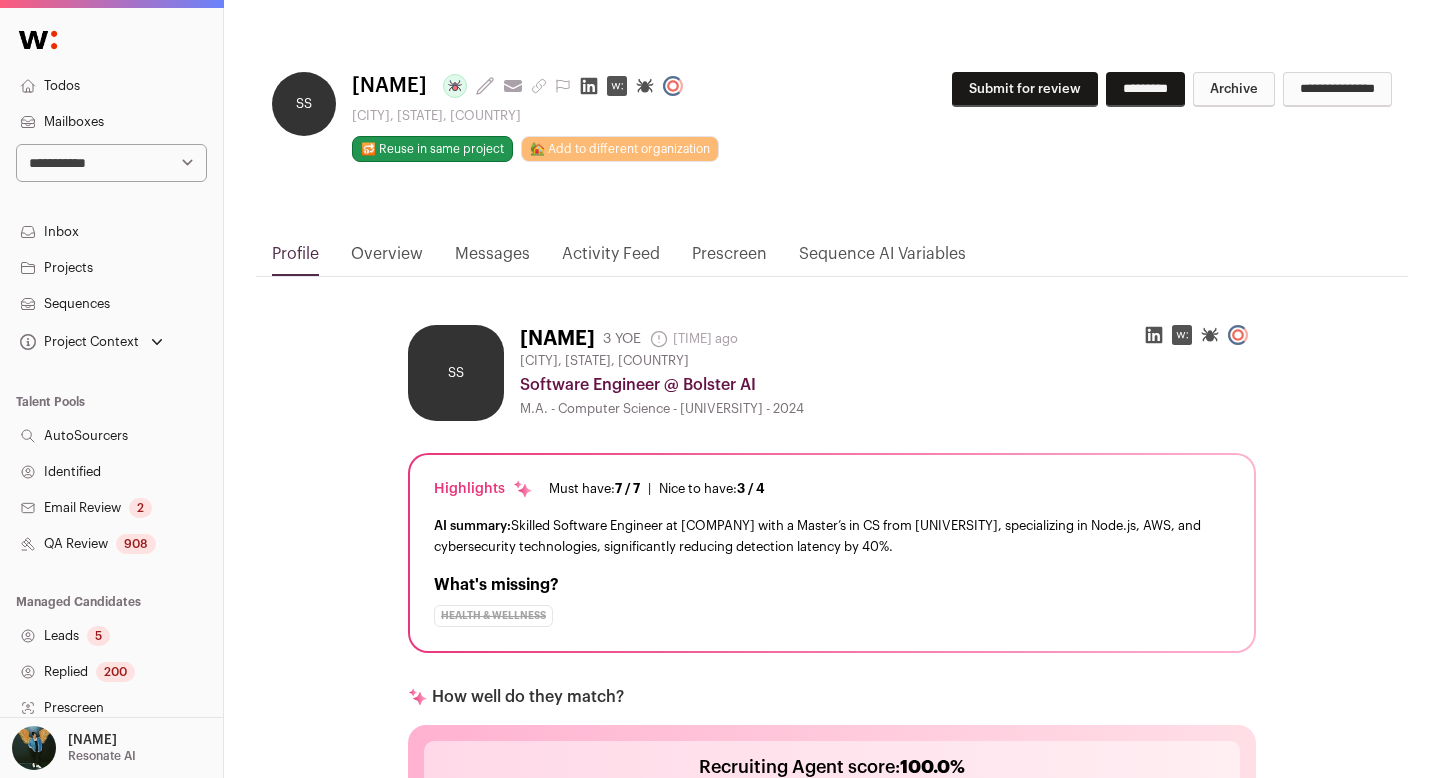 click on "Submit for review" at bounding box center (1025, 89) 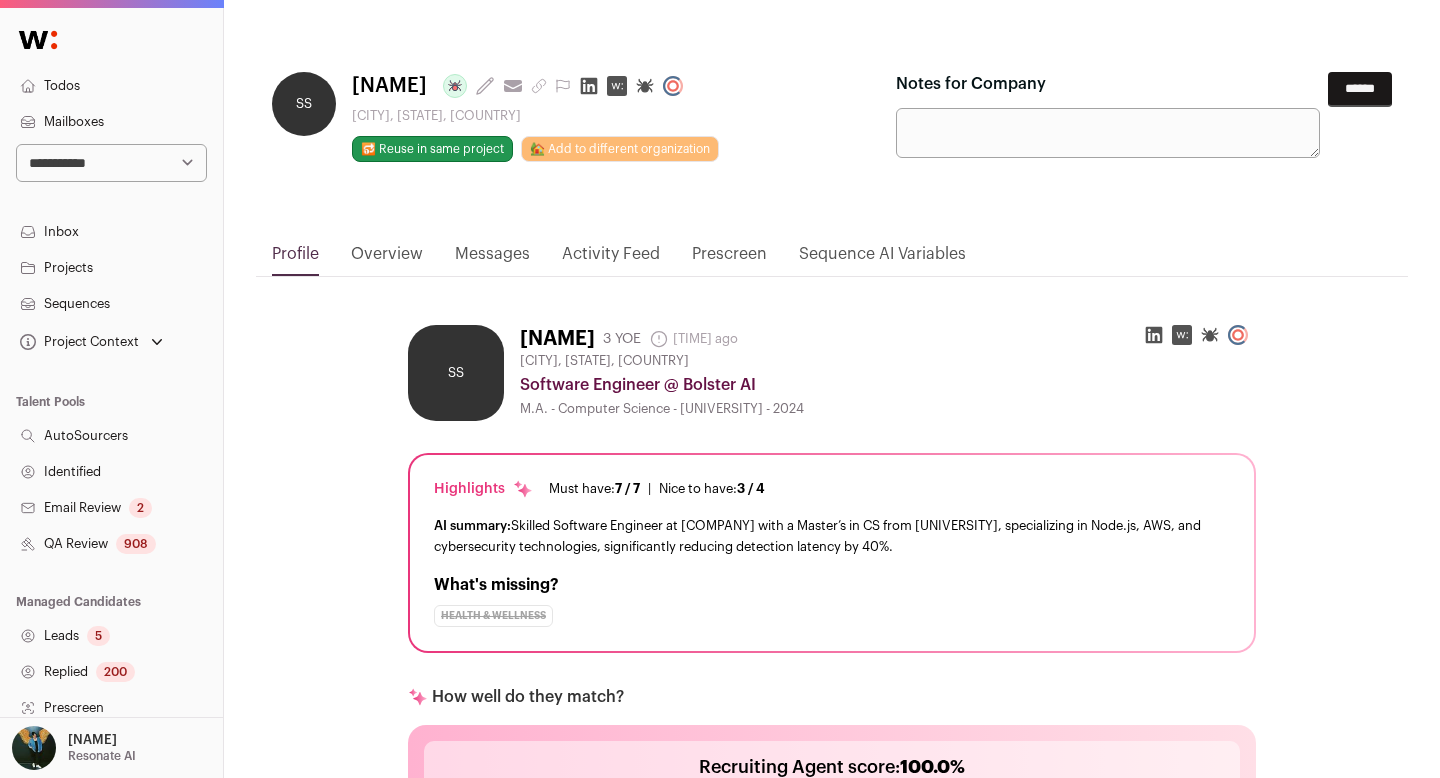 click on "******" at bounding box center [1360, 89] 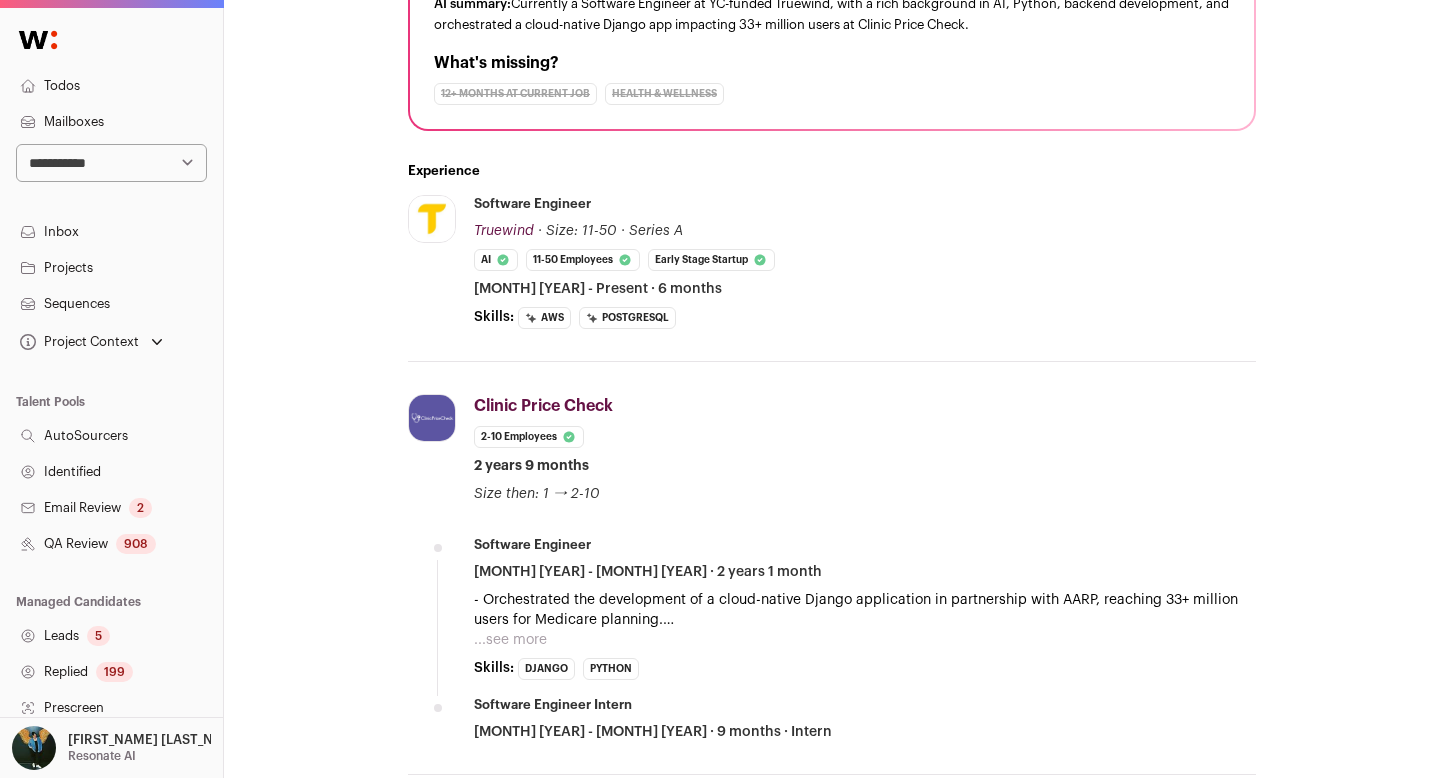 scroll, scrollTop: 43, scrollLeft: 0, axis: vertical 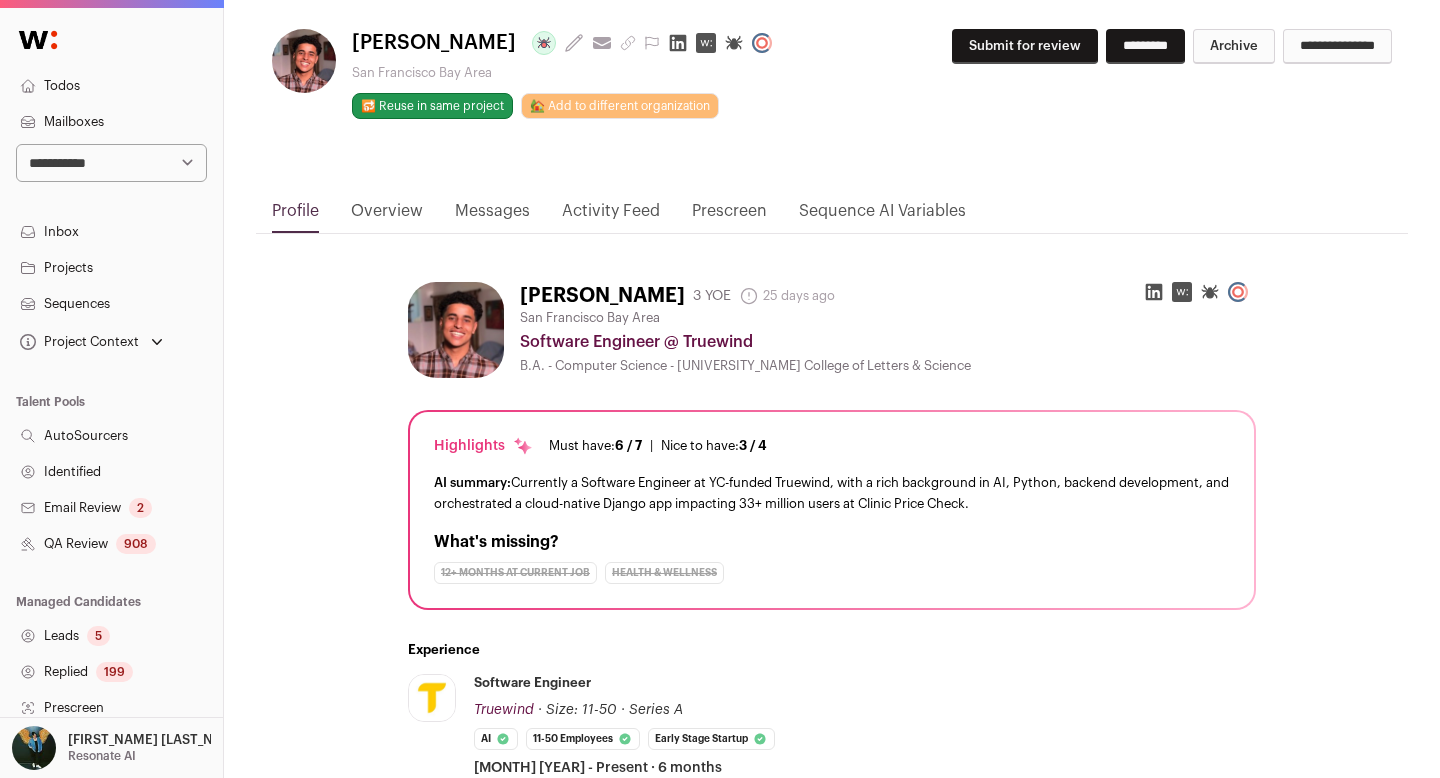 click on "Submit for review" at bounding box center [1025, 46] 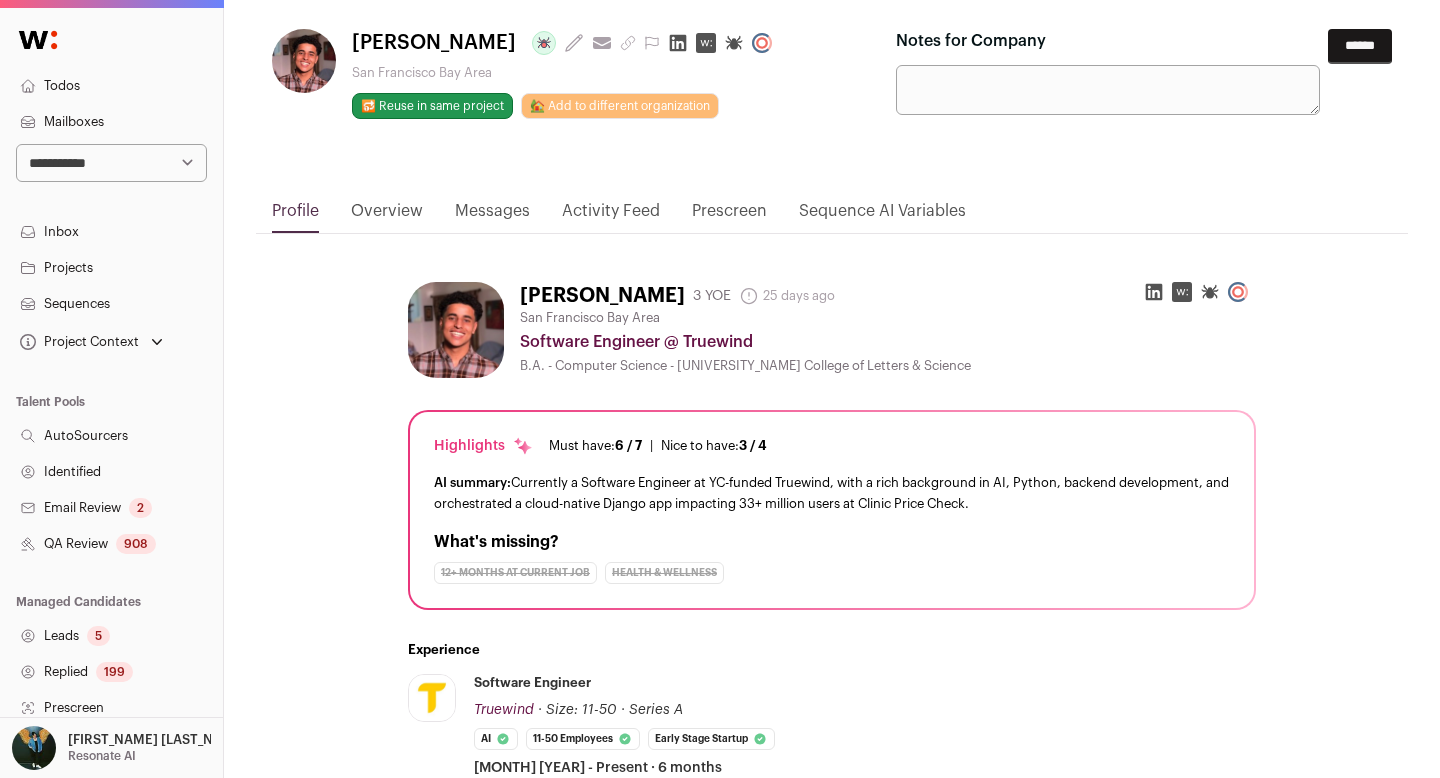 click on "******" at bounding box center [1360, 46] 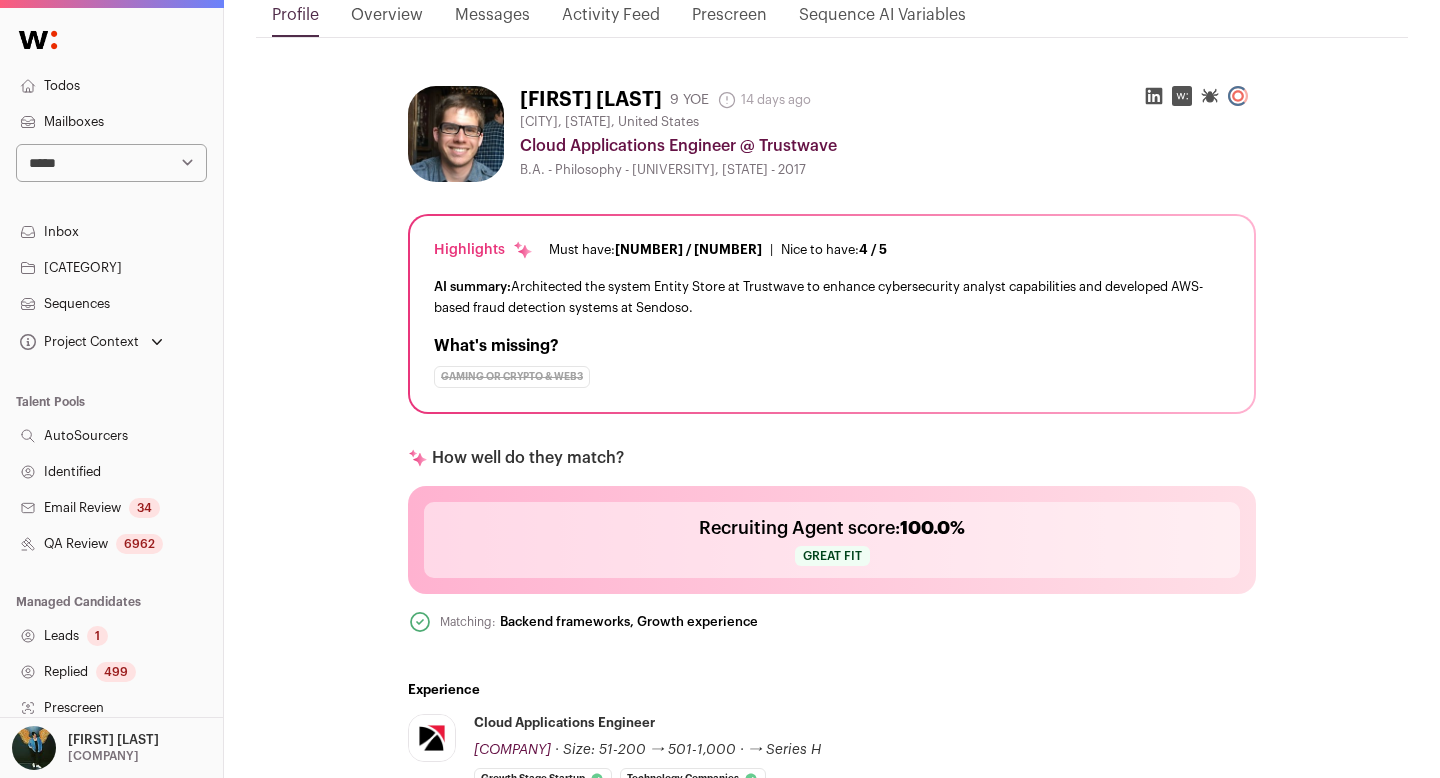 scroll, scrollTop: 241, scrollLeft: 0, axis: vertical 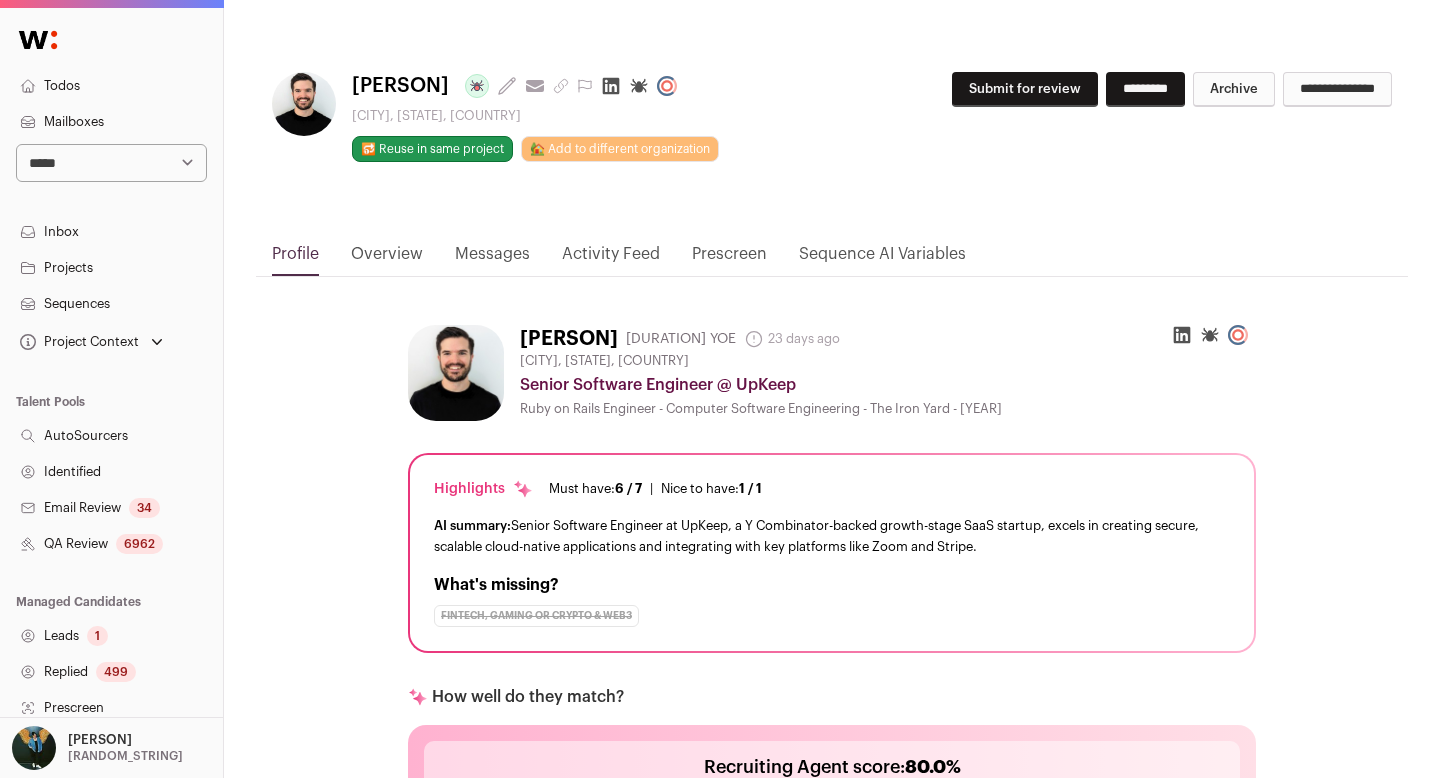 click on "Submit for review" at bounding box center [1025, 89] 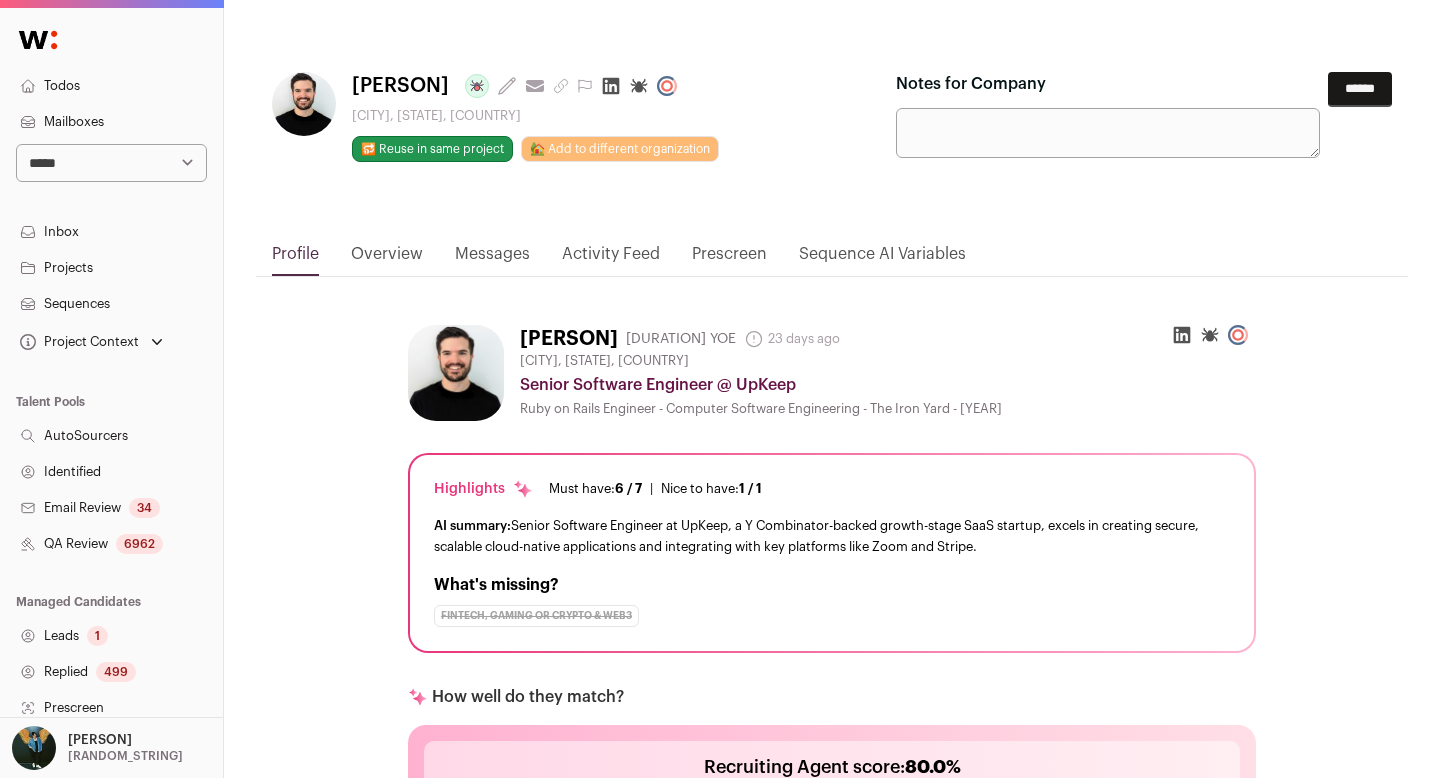 click on "******" at bounding box center (1360, 89) 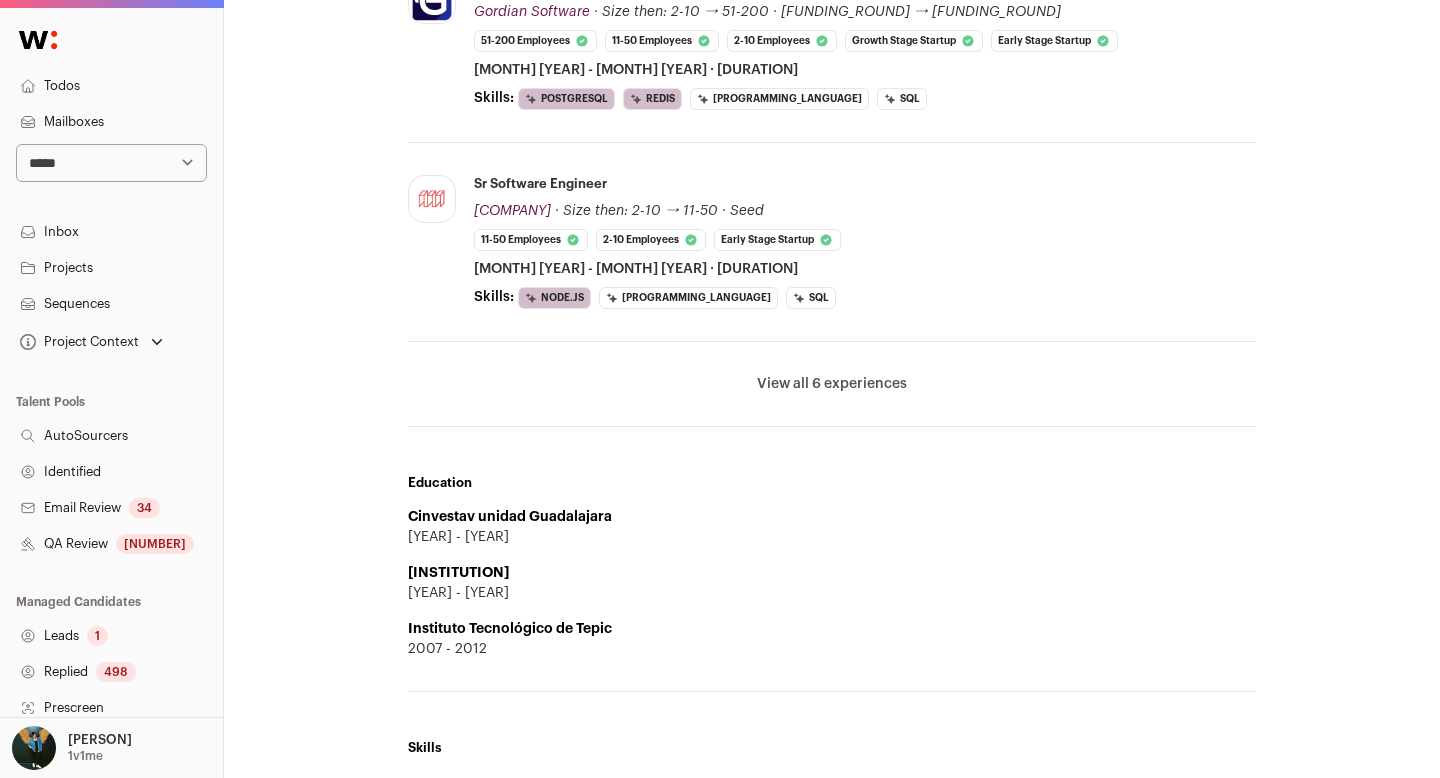 scroll, scrollTop: 69, scrollLeft: 0, axis: vertical 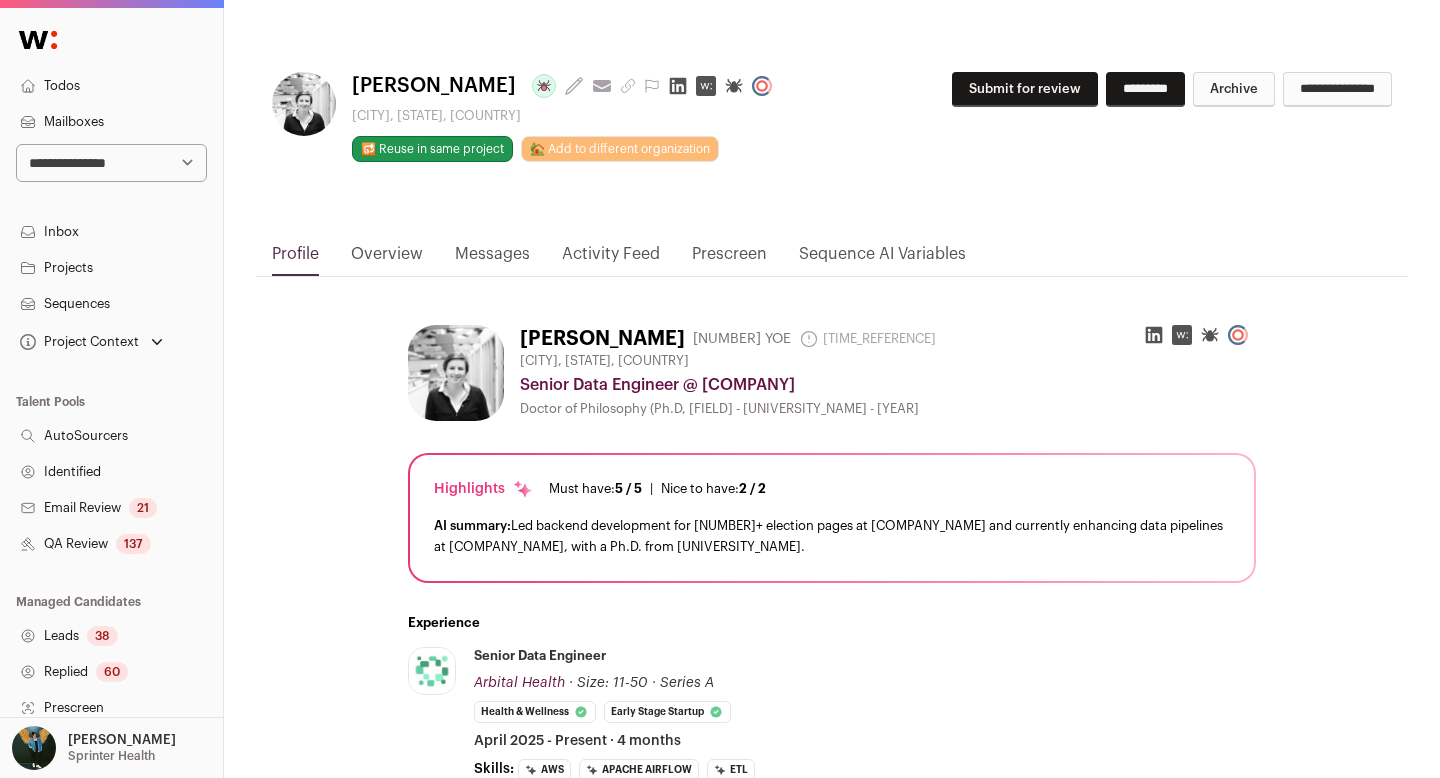 click on "Submit for review" at bounding box center (1025, 89) 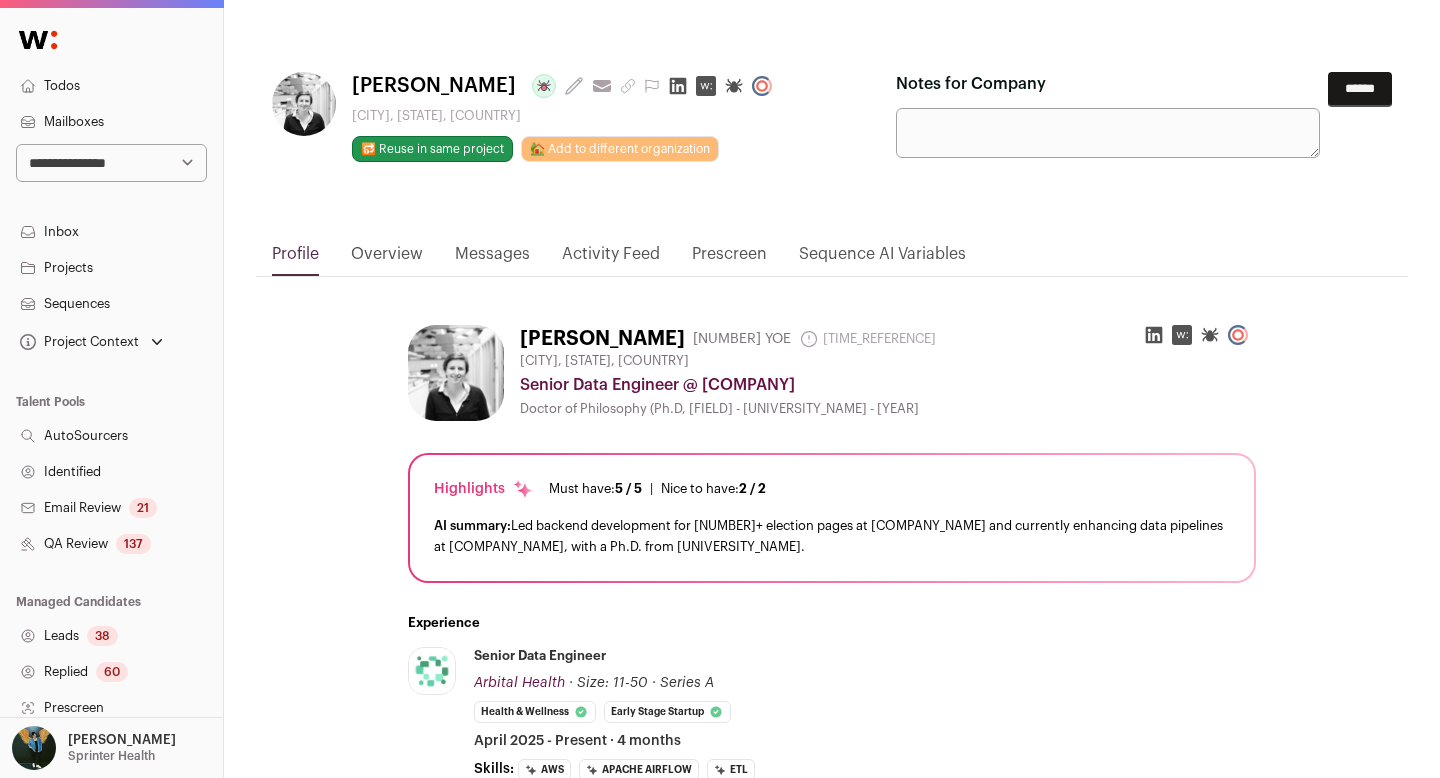 click on "******" at bounding box center [1360, 89] 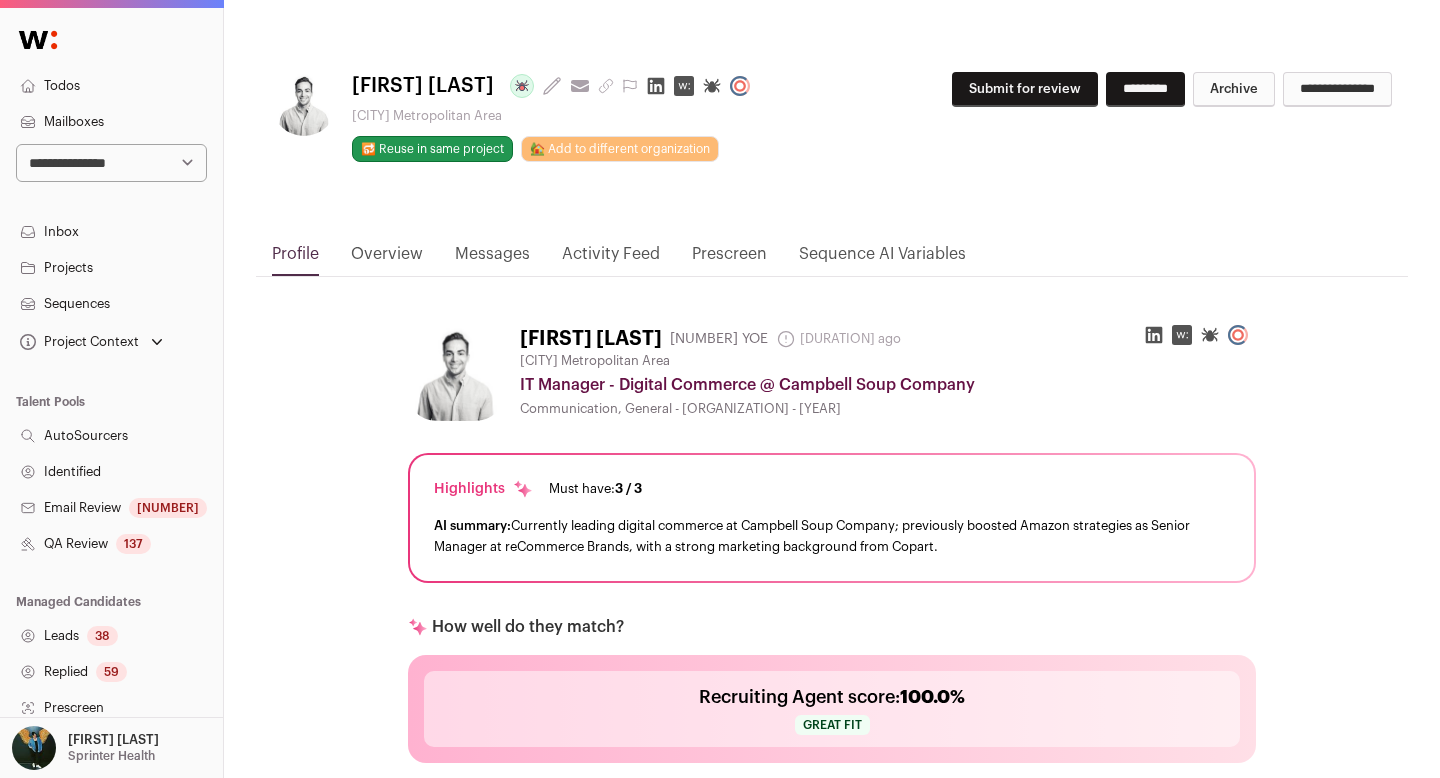 scroll, scrollTop: 214, scrollLeft: 0, axis: vertical 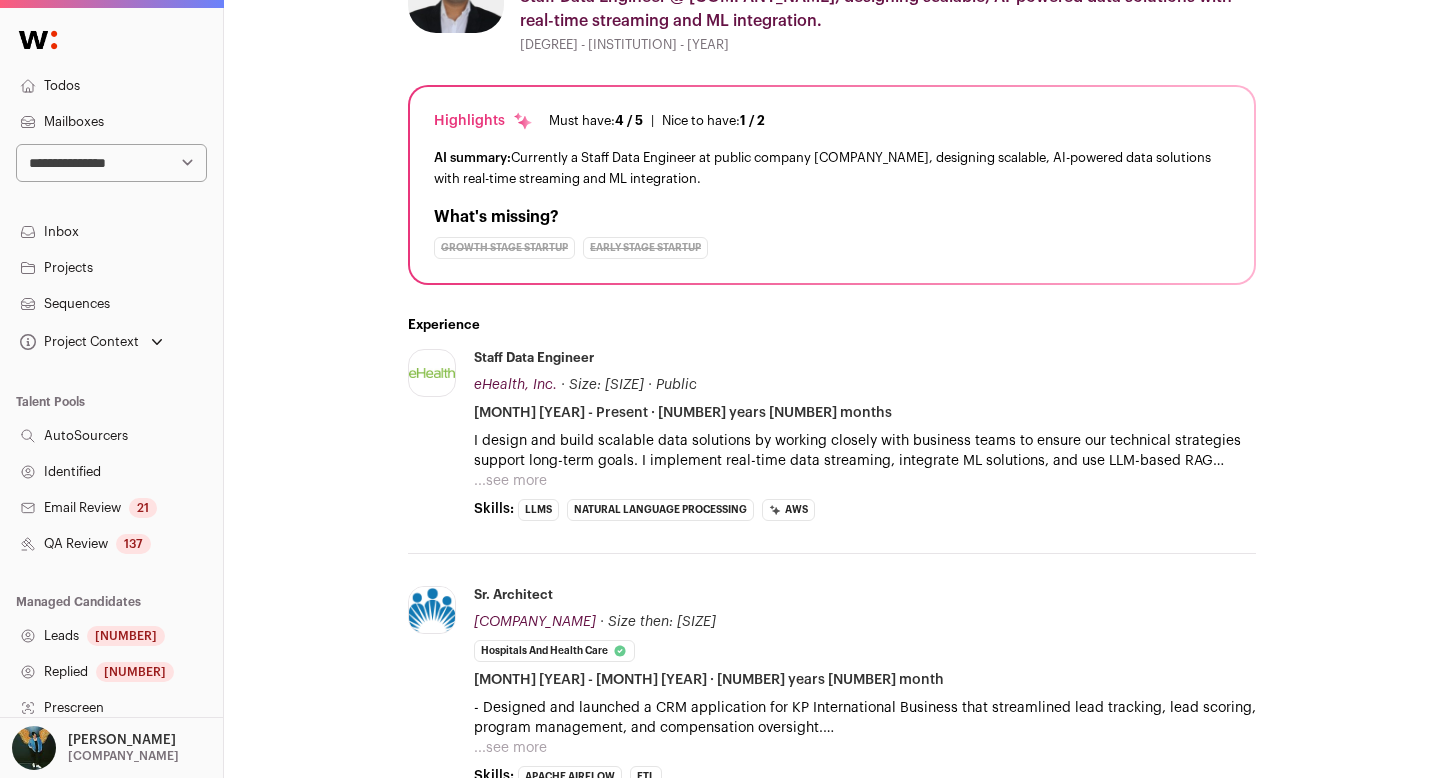click on "I design and build scalable data solutions by working closely with business teams to ensure our technical strategies support long-term goals. I implement real-time data streaming, integrate ML solutions, and use LLM-based RAG models to deliver valuable insights and innovative solutions. I also lead data governance efforts, ensure SOX compliance, and help reduce audit risks.
...see more
...see less" at bounding box center [865, 461] 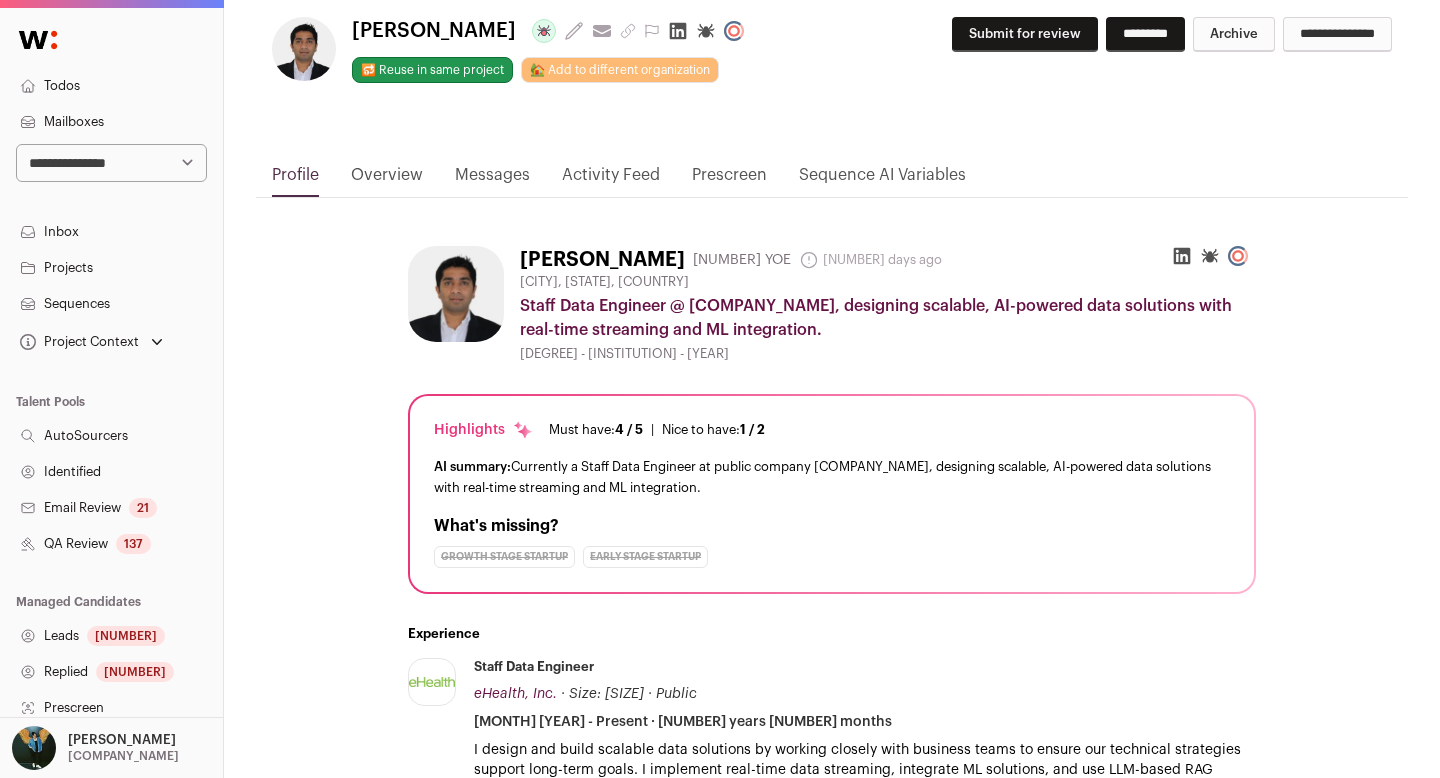 scroll, scrollTop: 0, scrollLeft: 0, axis: both 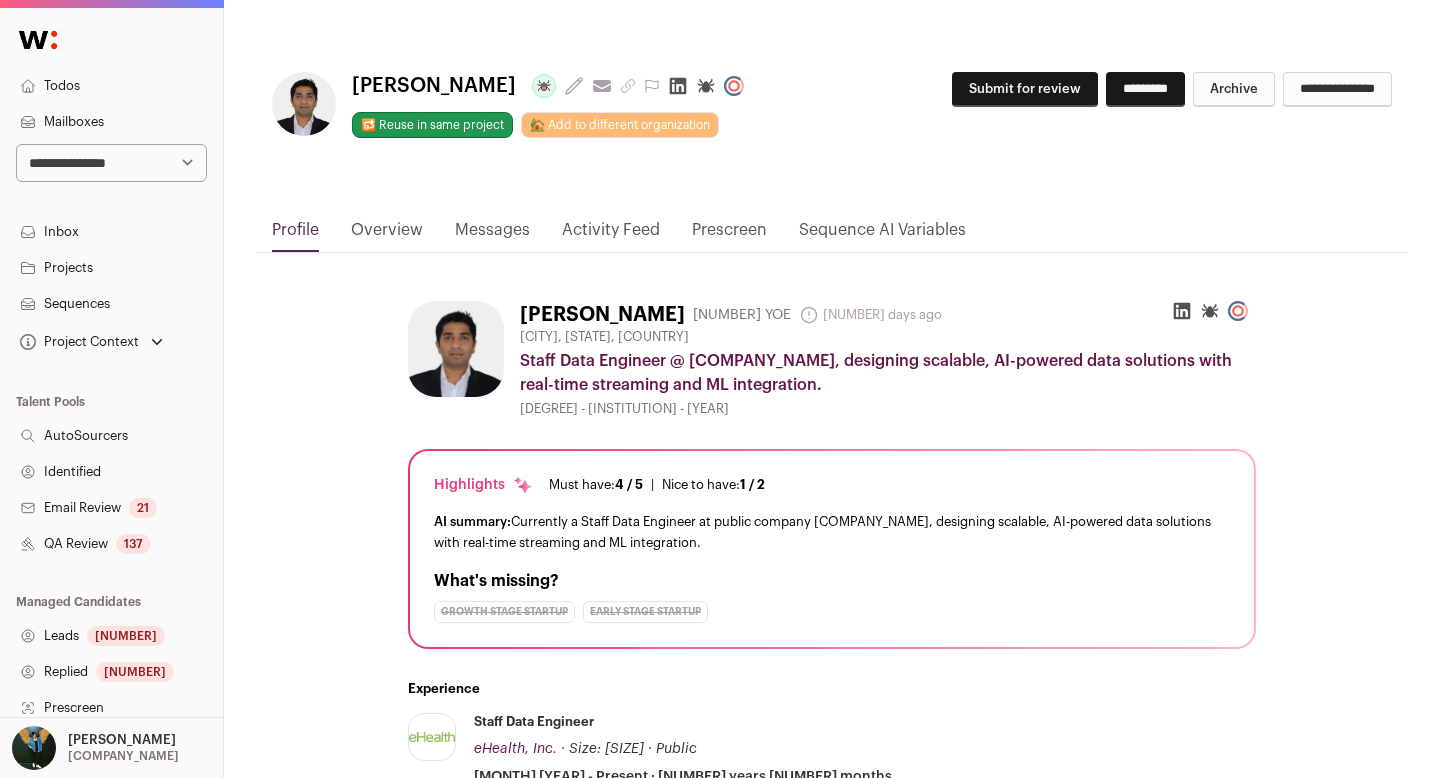 click on "Submit for review" at bounding box center (1025, 89) 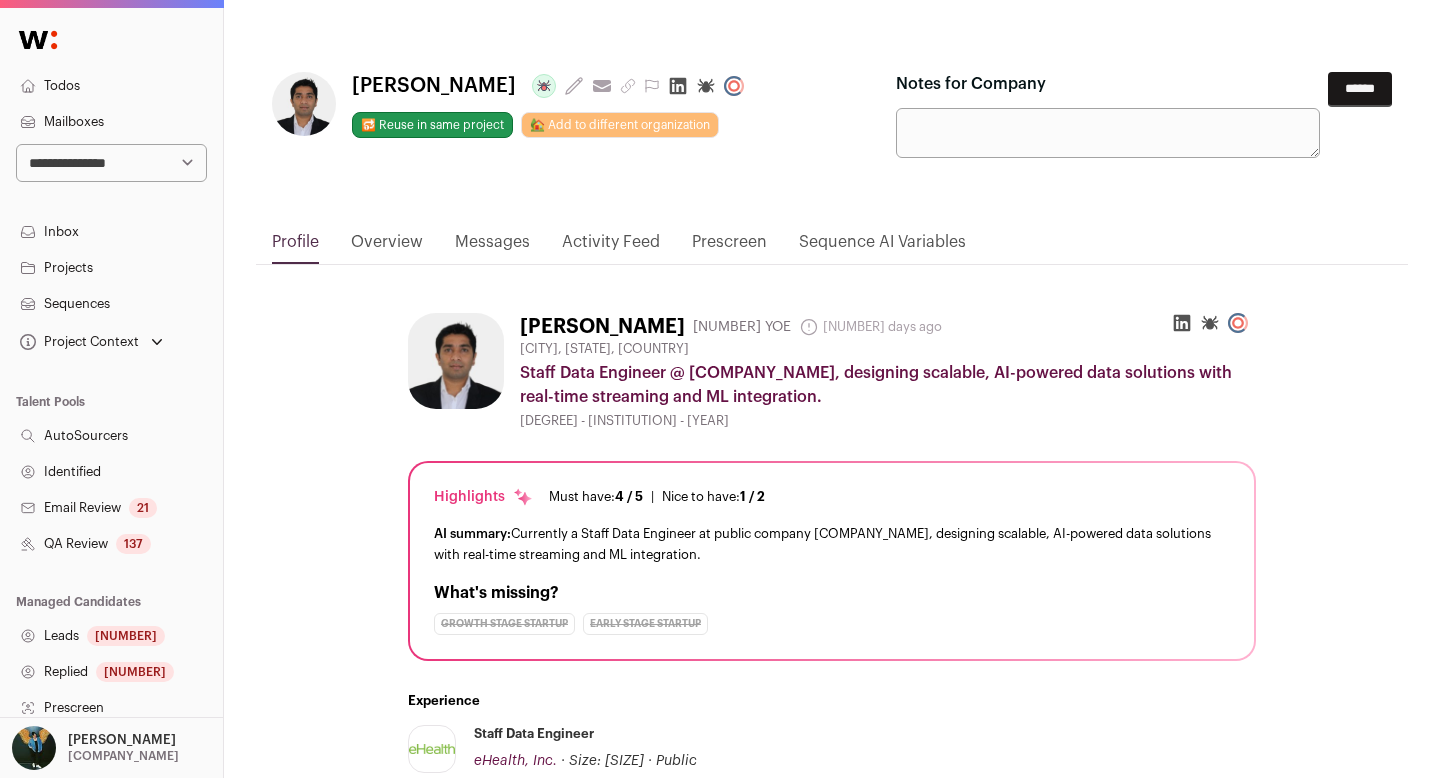 click on "Notes for Company" at bounding box center [1108, 115] 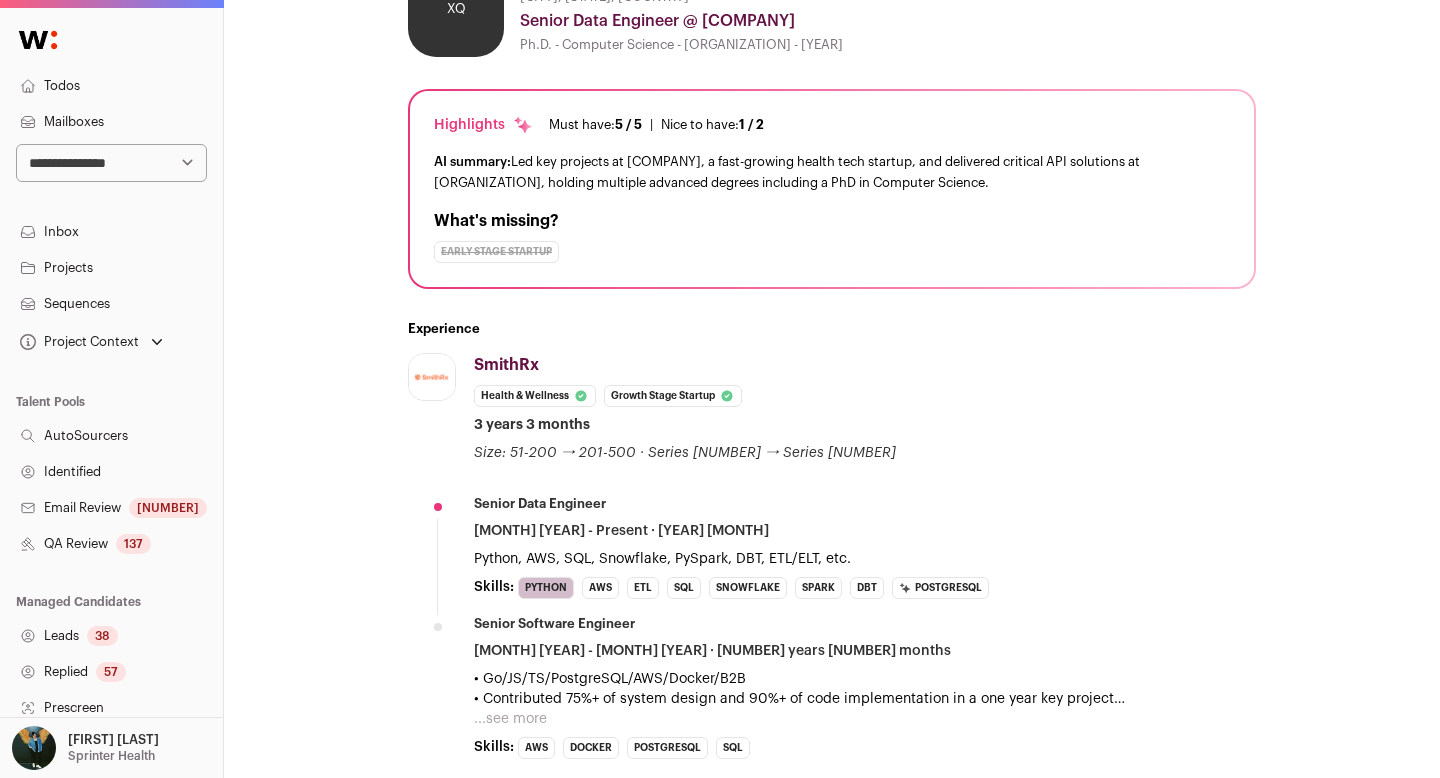 scroll, scrollTop: 344, scrollLeft: 0, axis: vertical 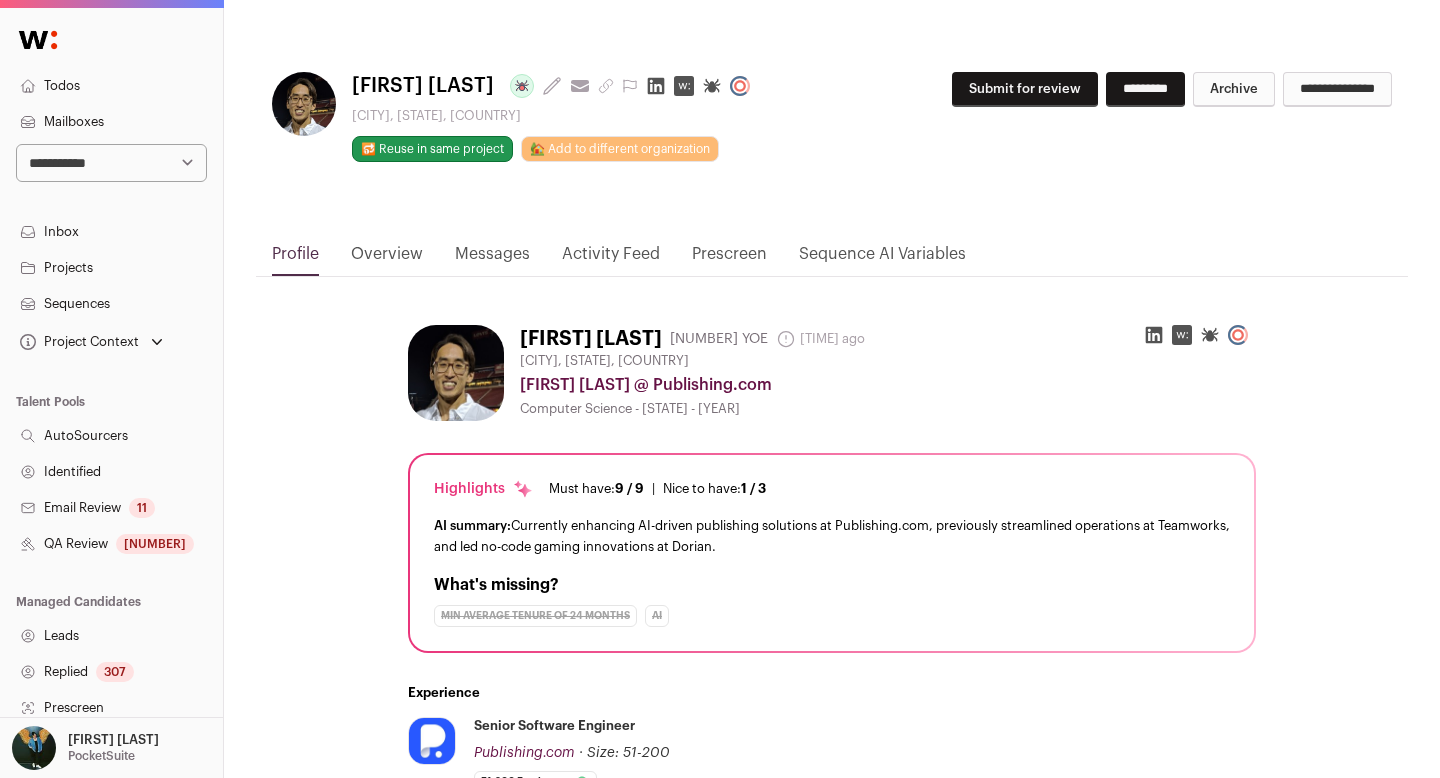 click on "Submit for review" at bounding box center (1025, 89) 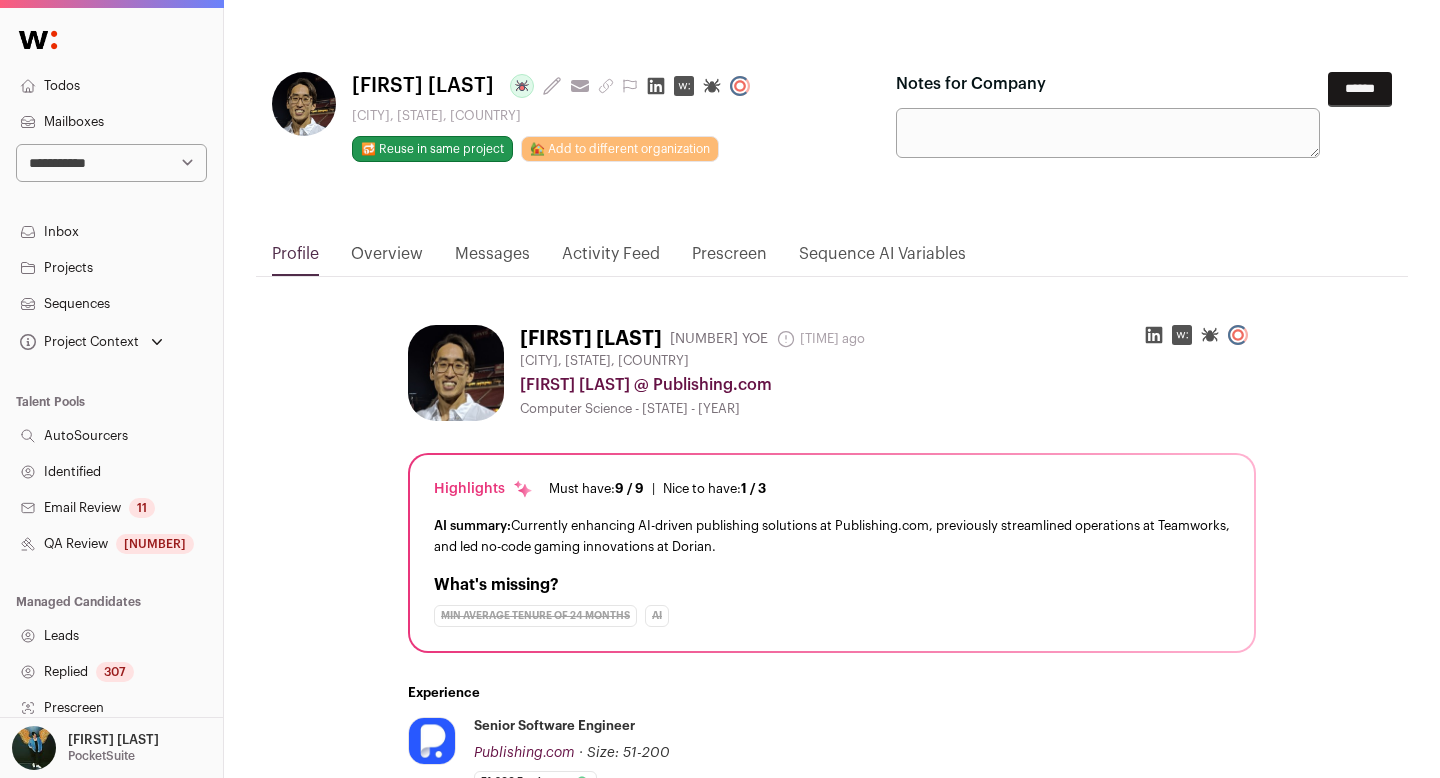 click on "******" at bounding box center [1360, 89] 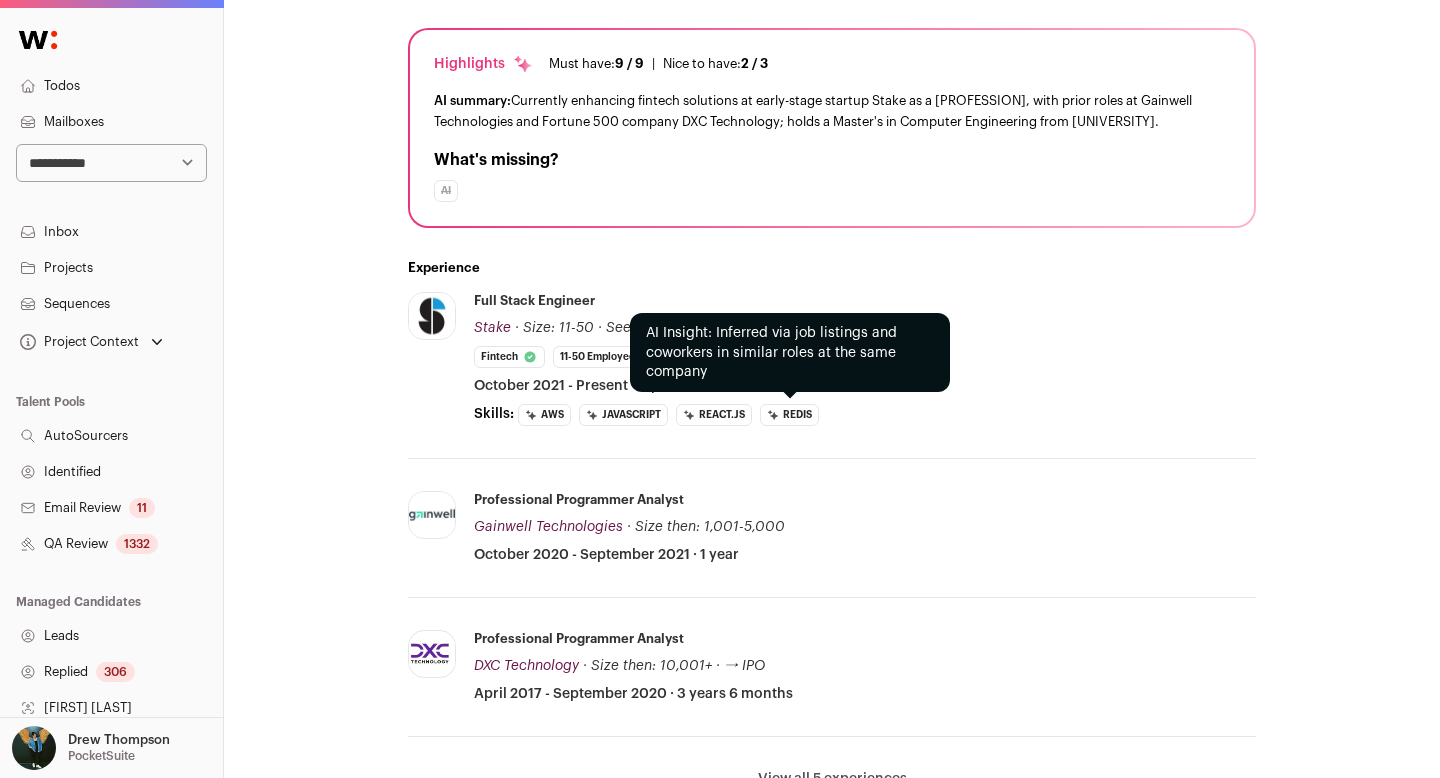 scroll, scrollTop: 0, scrollLeft: 0, axis: both 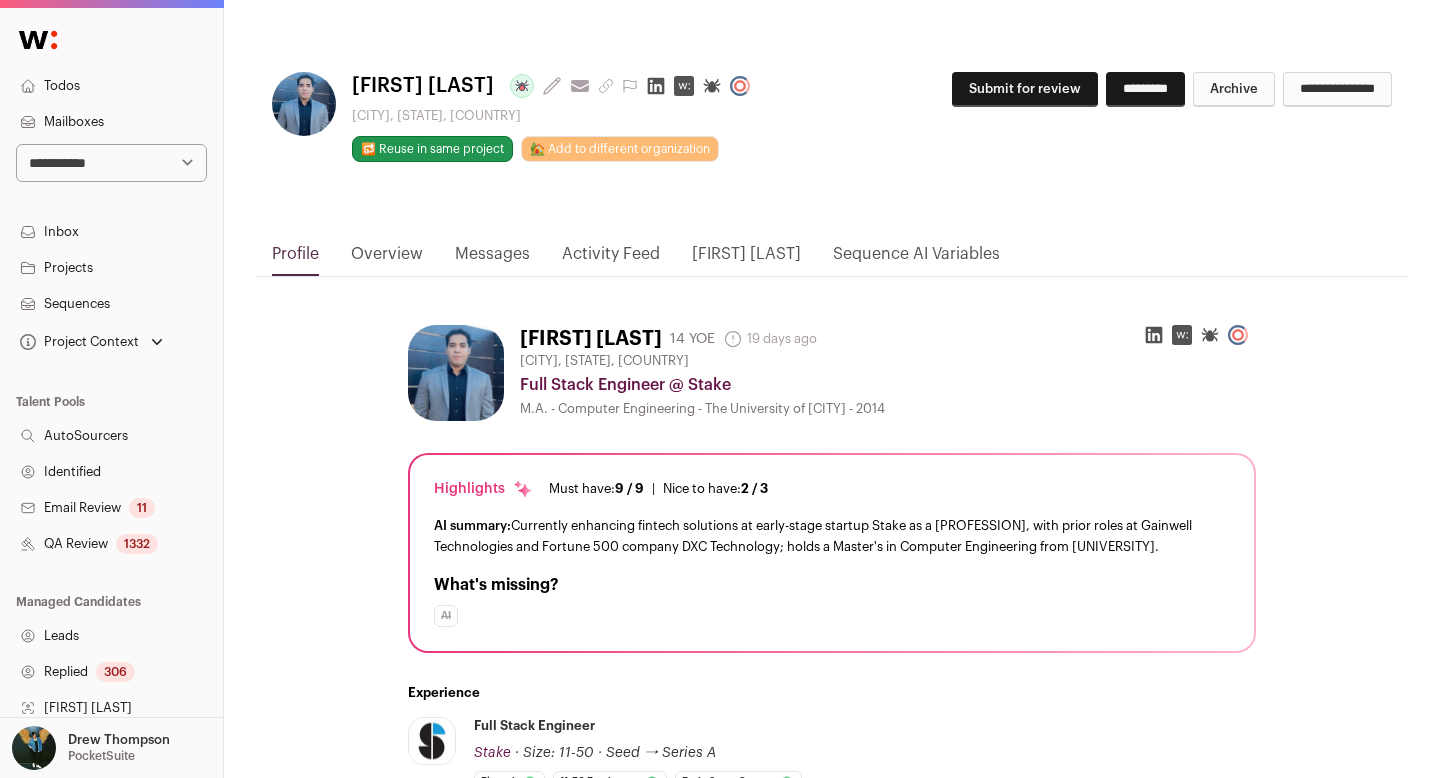 click on "**********" at bounding box center (1144, 97) 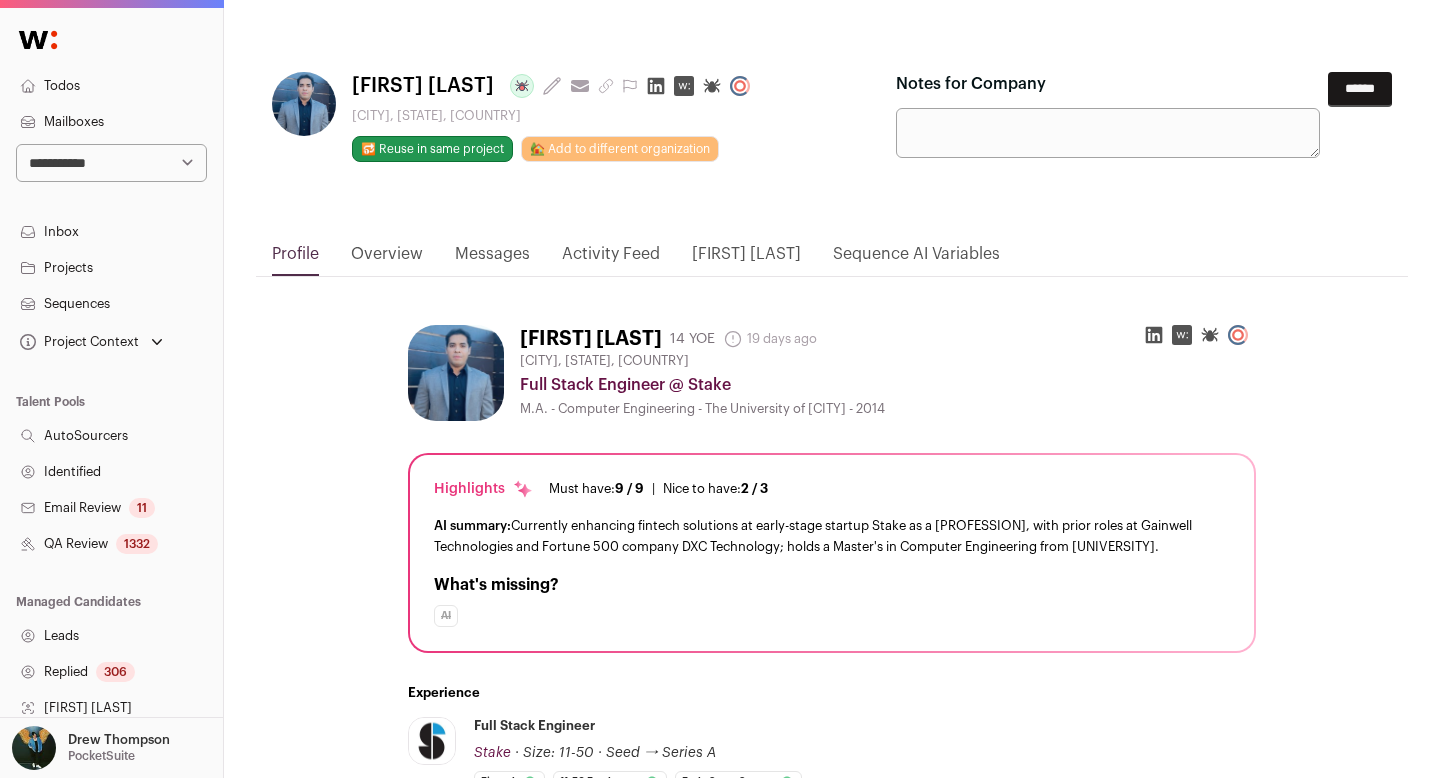 click on "Notes for Company
******" at bounding box center (1144, 115) 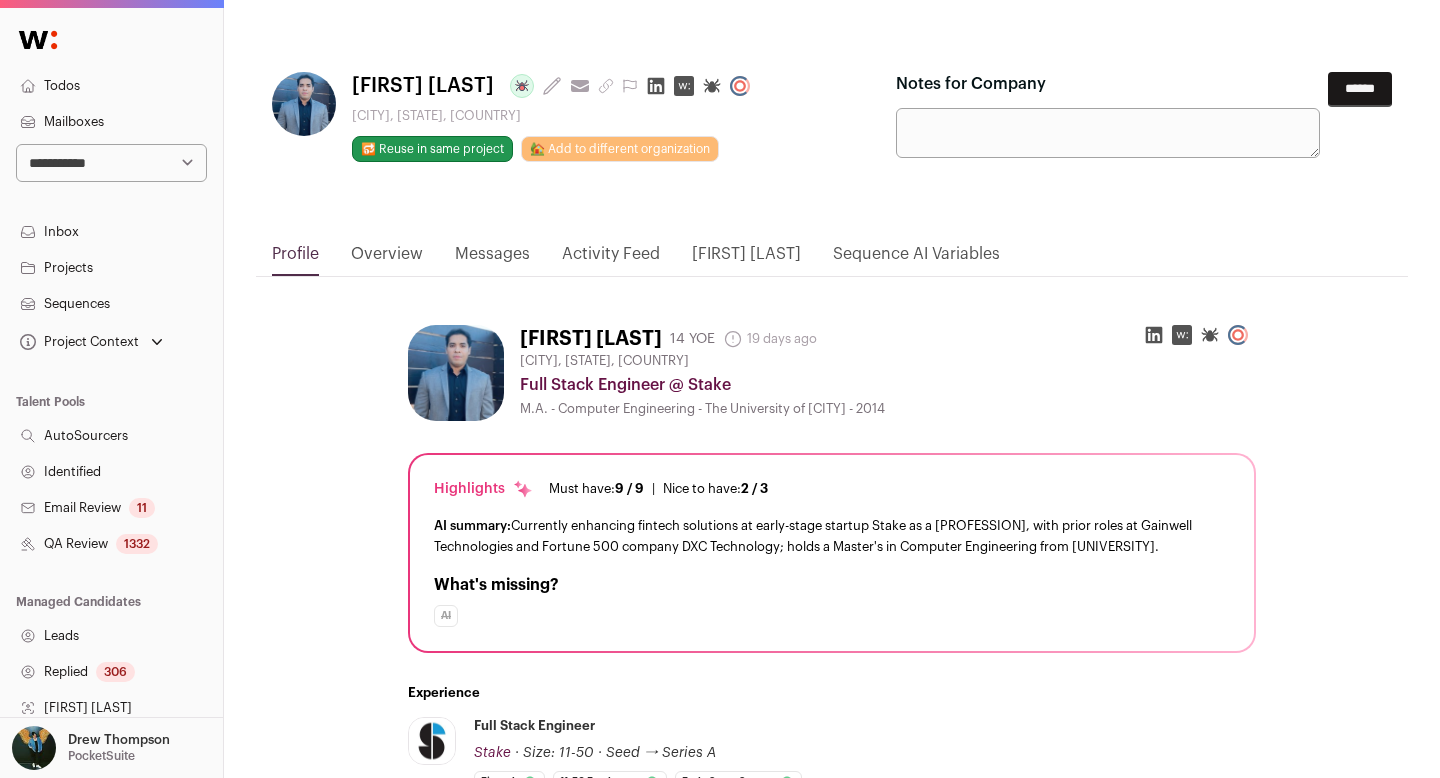 click on "******" at bounding box center [1360, 89] 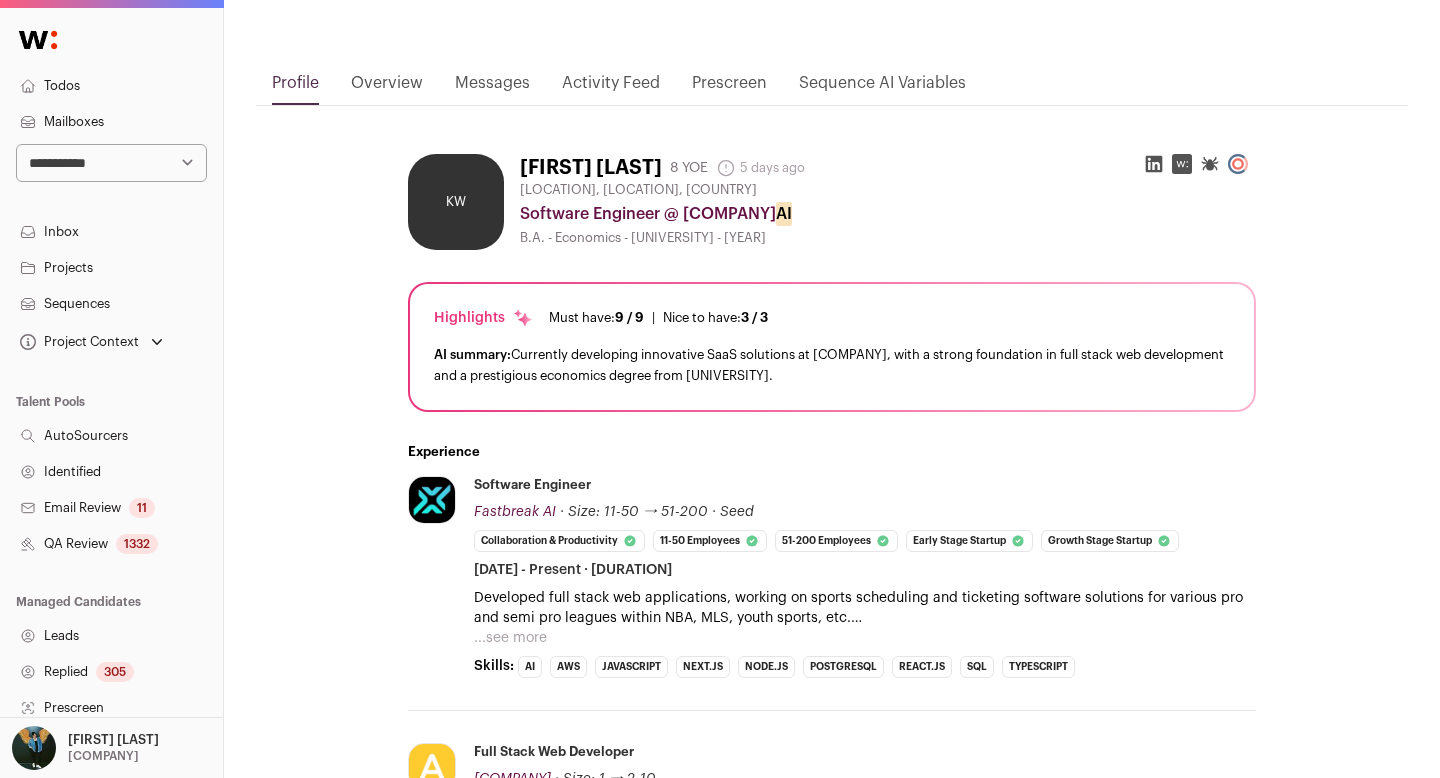 scroll, scrollTop: 0, scrollLeft: 0, axis: both 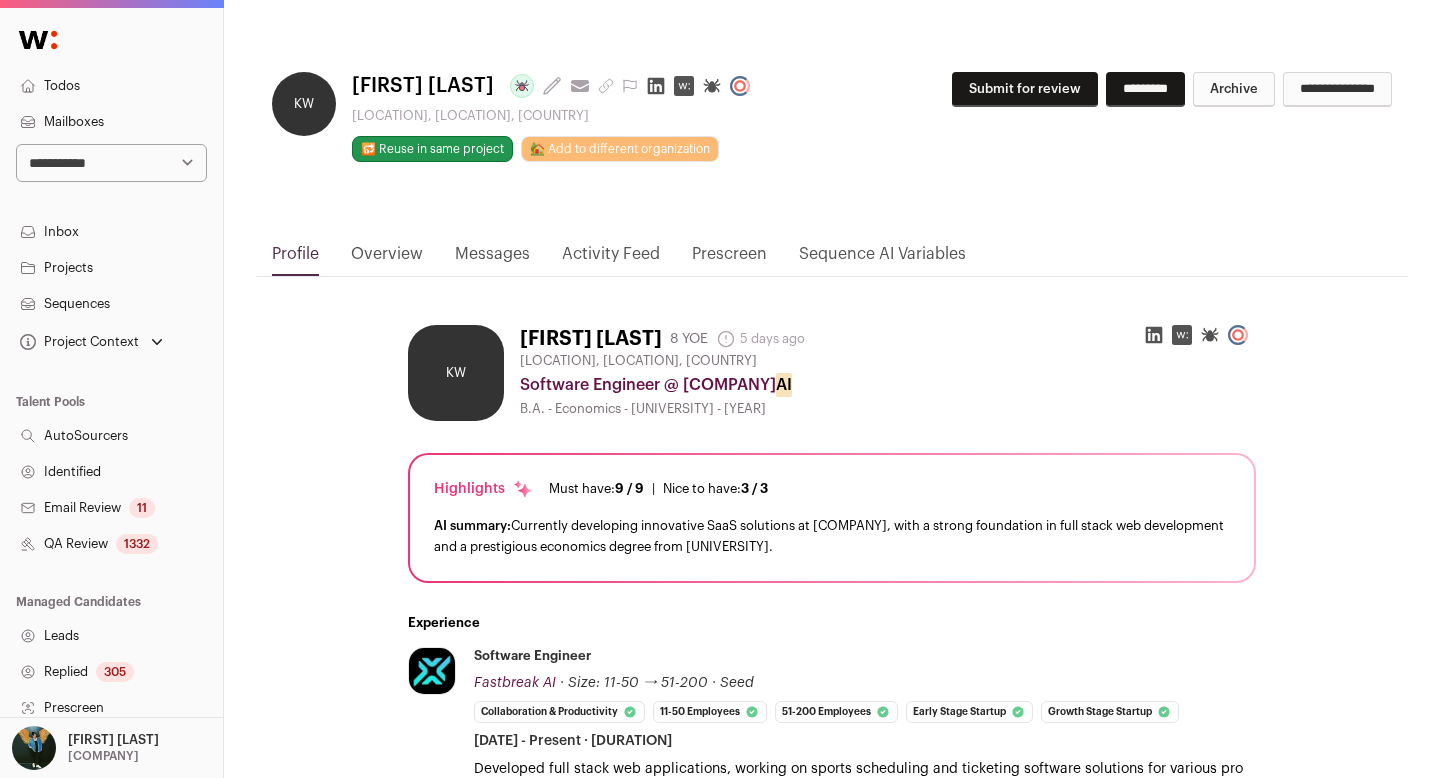 click on "Submit for review" at bounding box center (1025, 89) 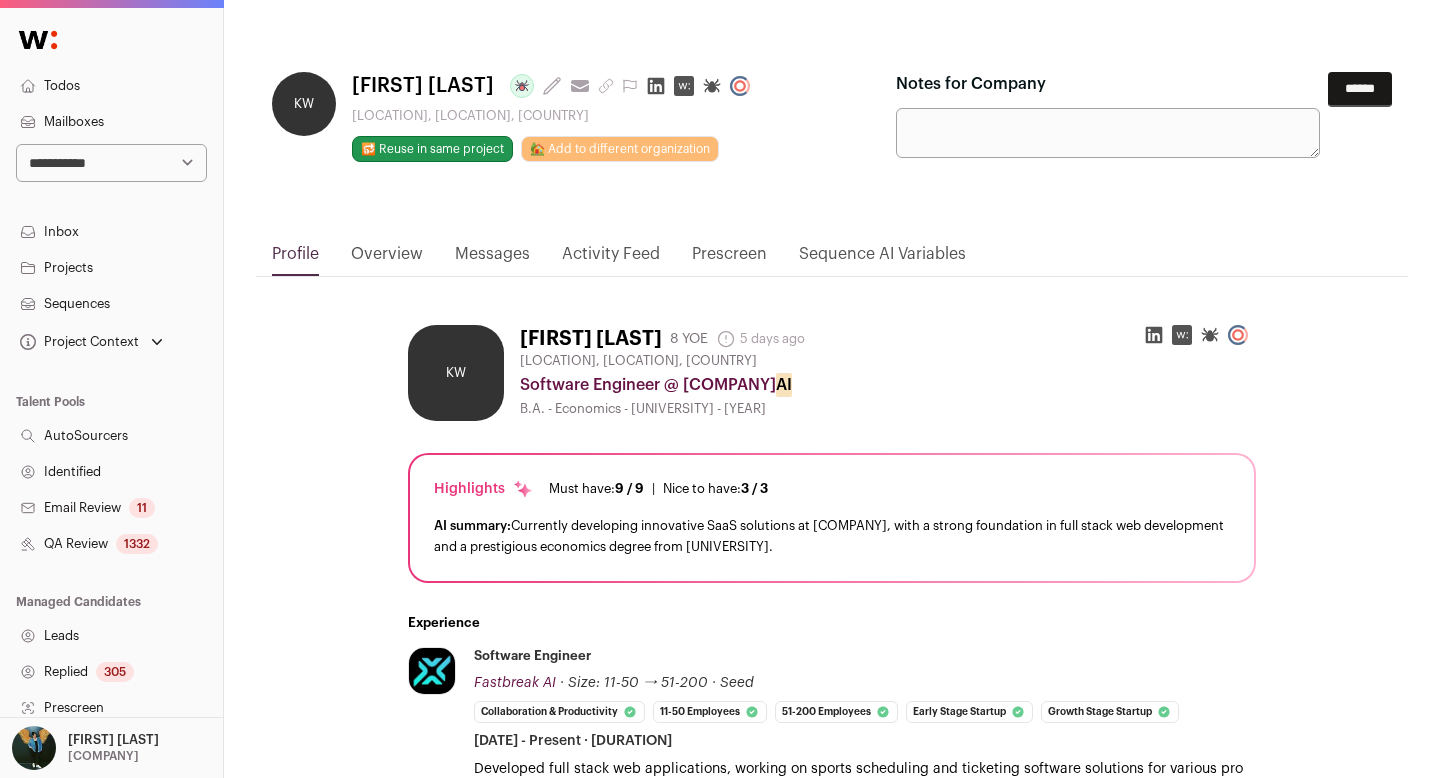 click on "******" at bounding box center (1360, 89) 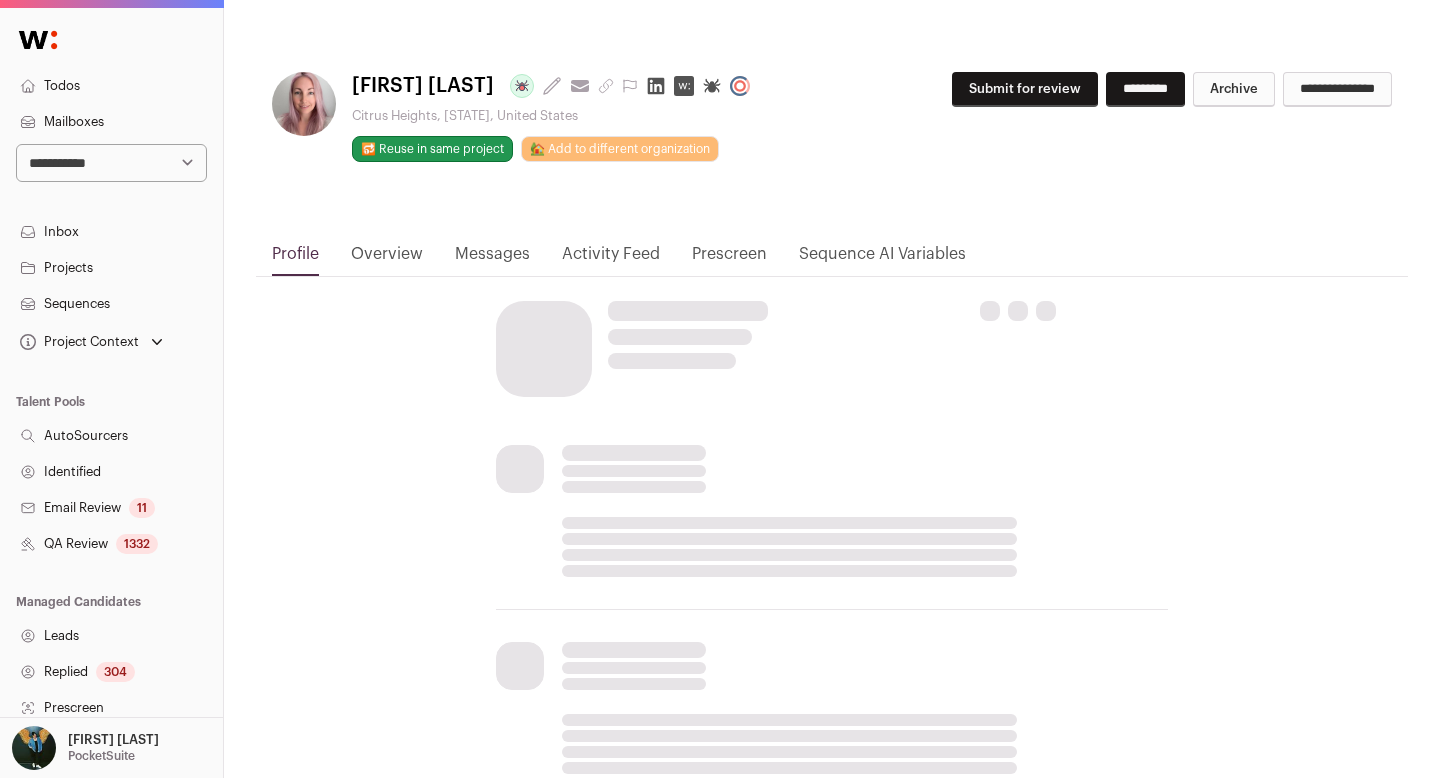 scroll, scrollTop: 0, scrollLeft: 0, axis: both 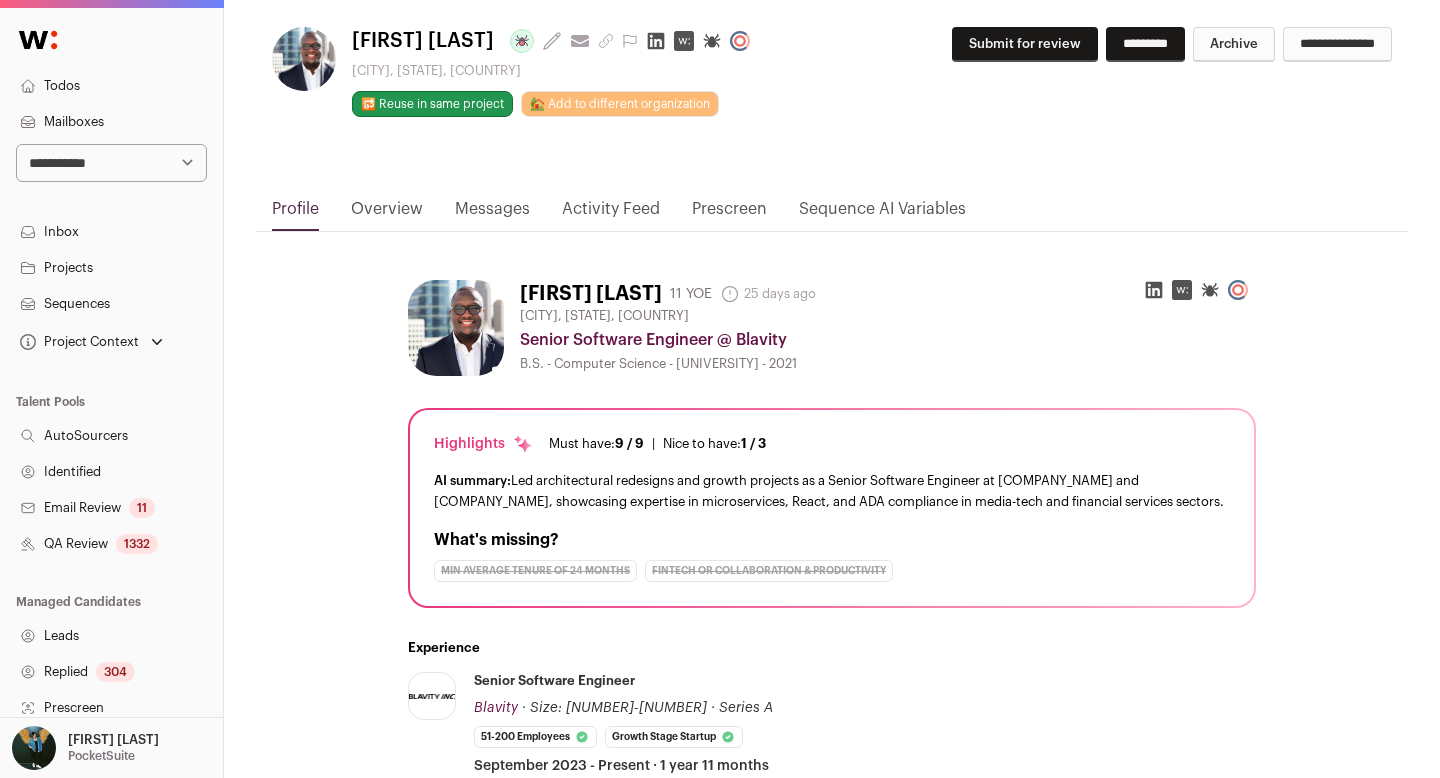 click on "Kouame N'dri
Last update:  25 days ago
View most recent conversation in Front
Charlotte, North Carolina, United States
🔂 Reuse in same project
🏡 Add to different organization
Submit for review" at bounding box center [832, 100] 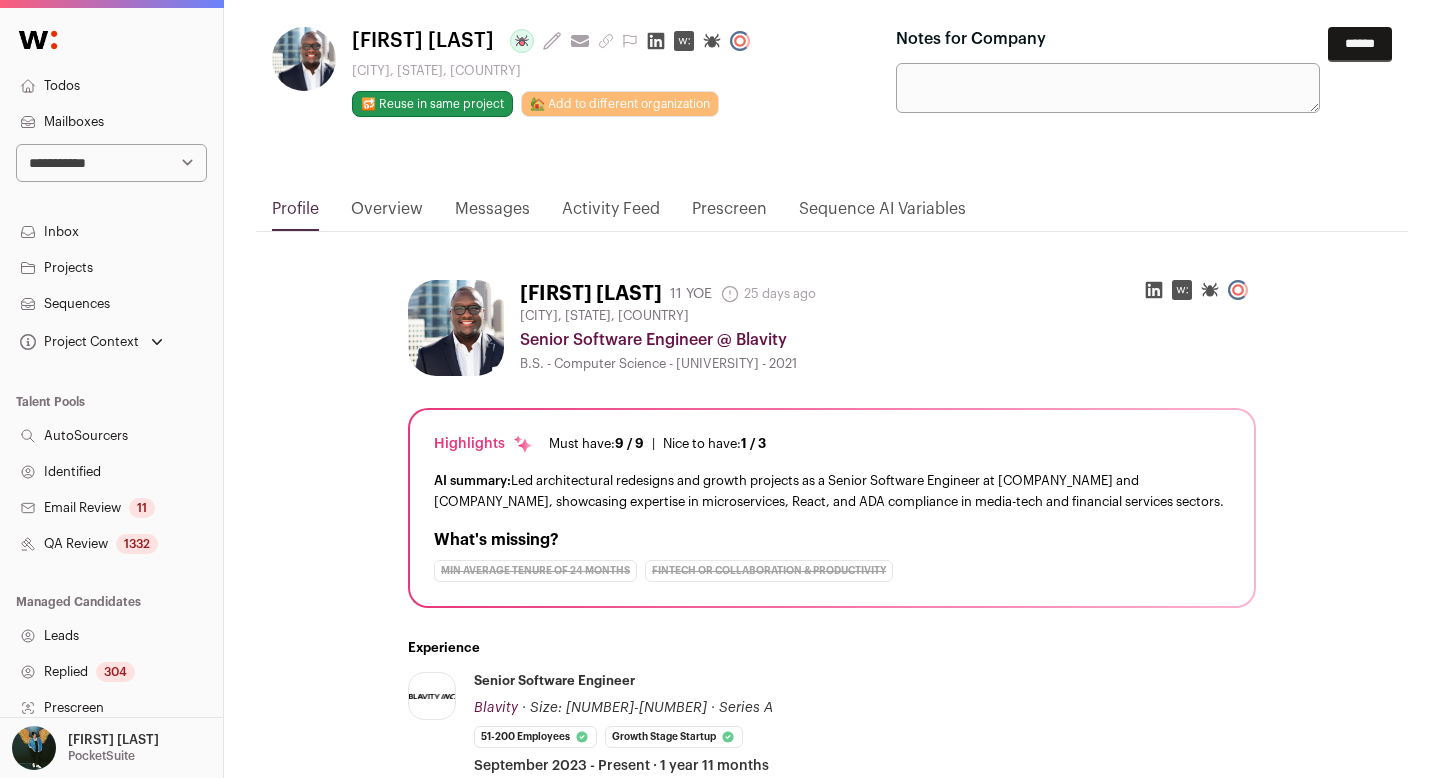 click on "******" at bounding box center (1360, 44) 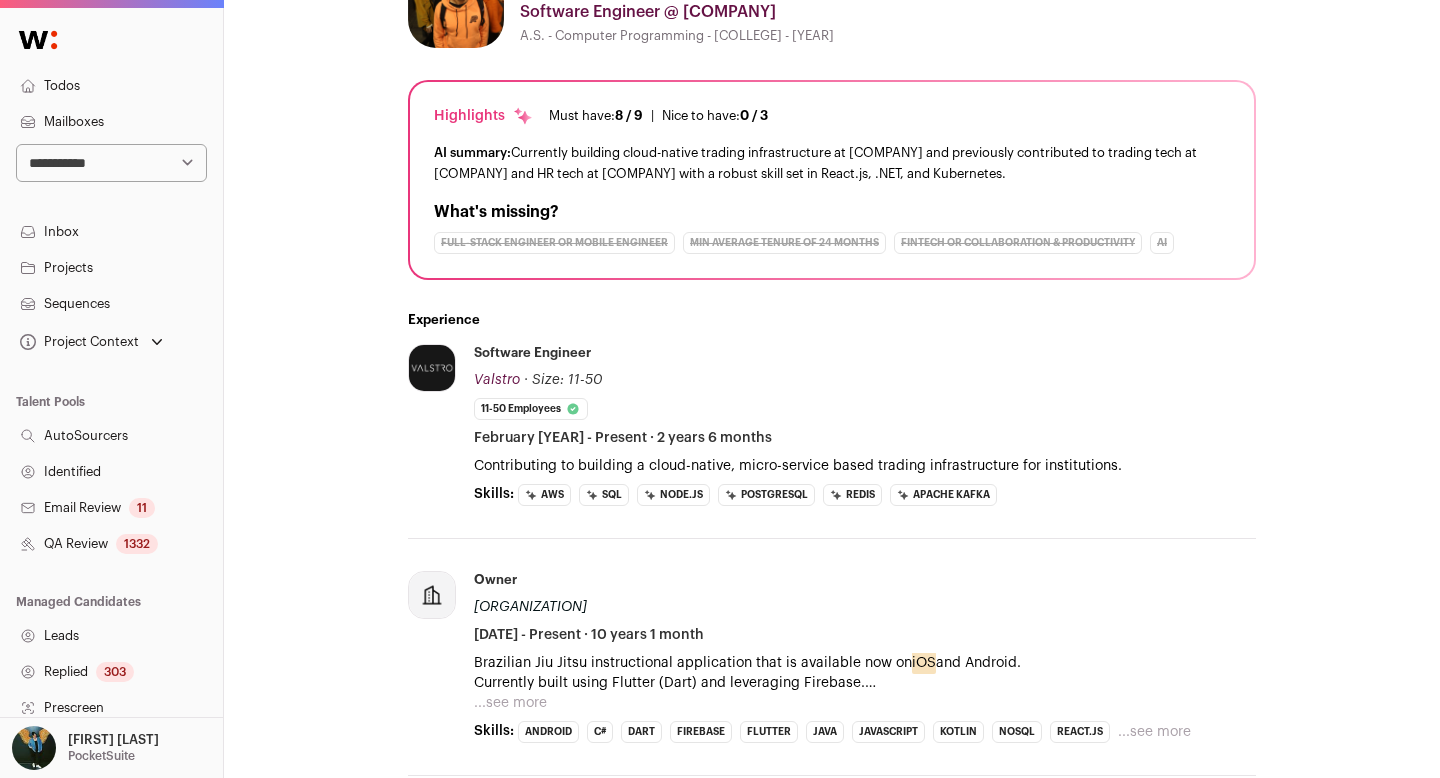scroll, scrollTop: 0, scrollLeft: 0, axis: both 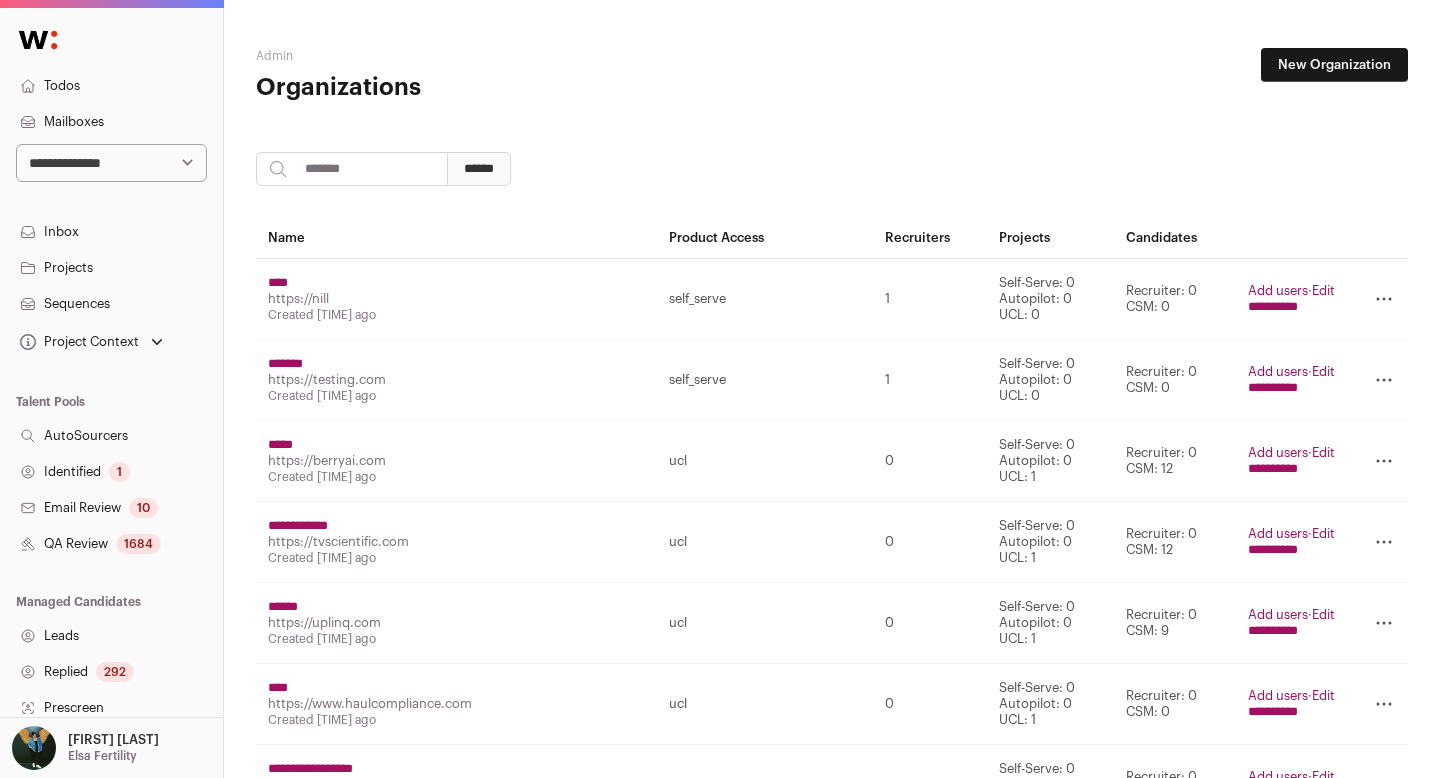 click on "**********" at bounding box center [111, 163] 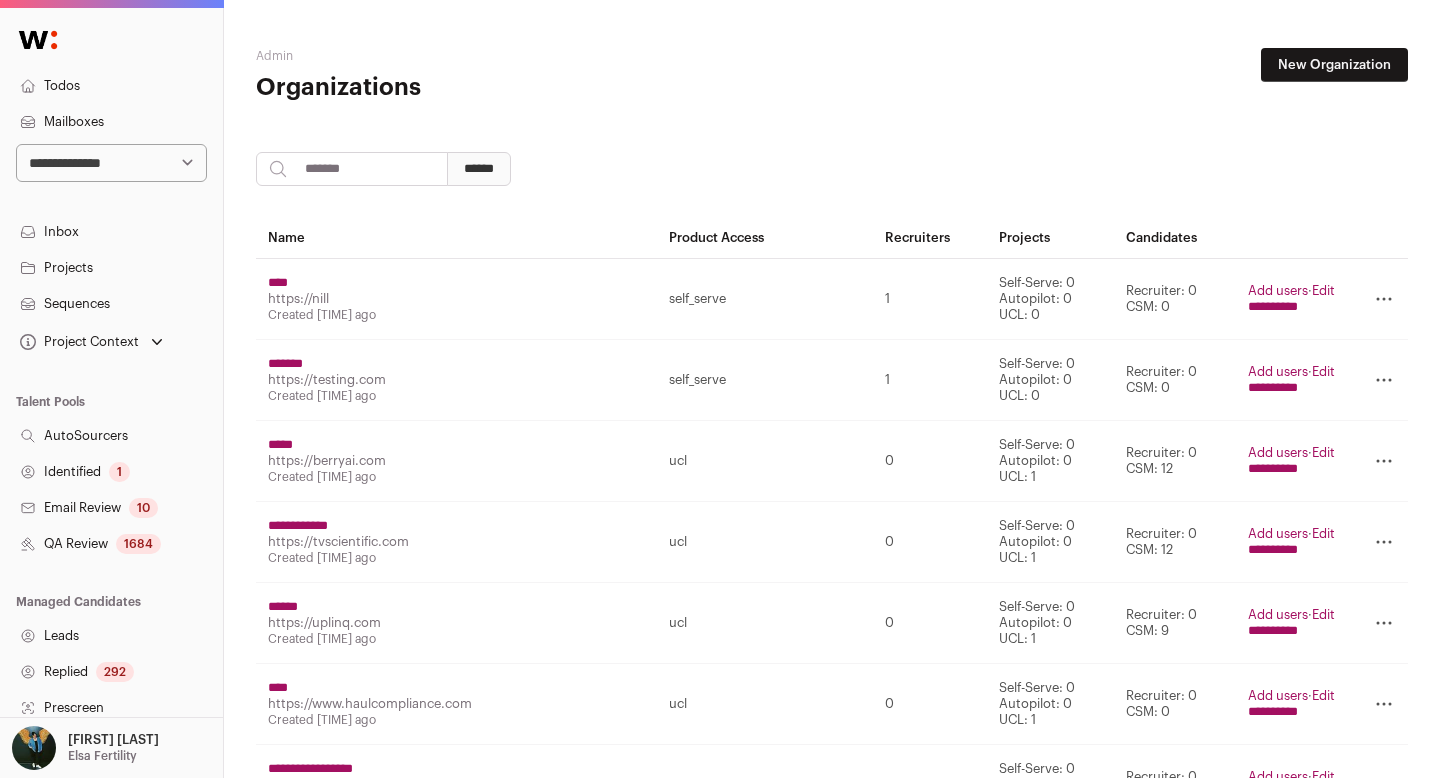 select on "*****" 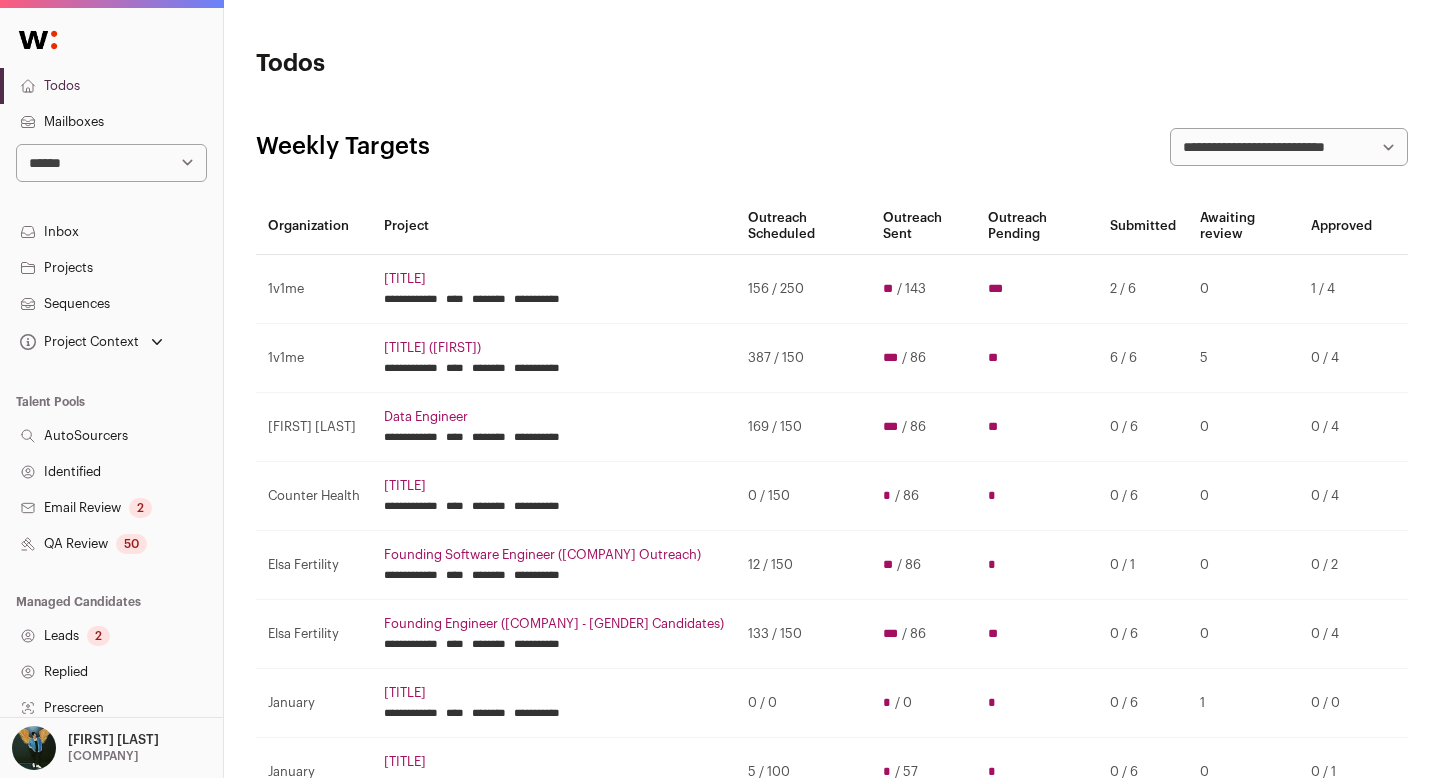 scroll, scrollTop: 0, scrollLeft: 0, axis: both 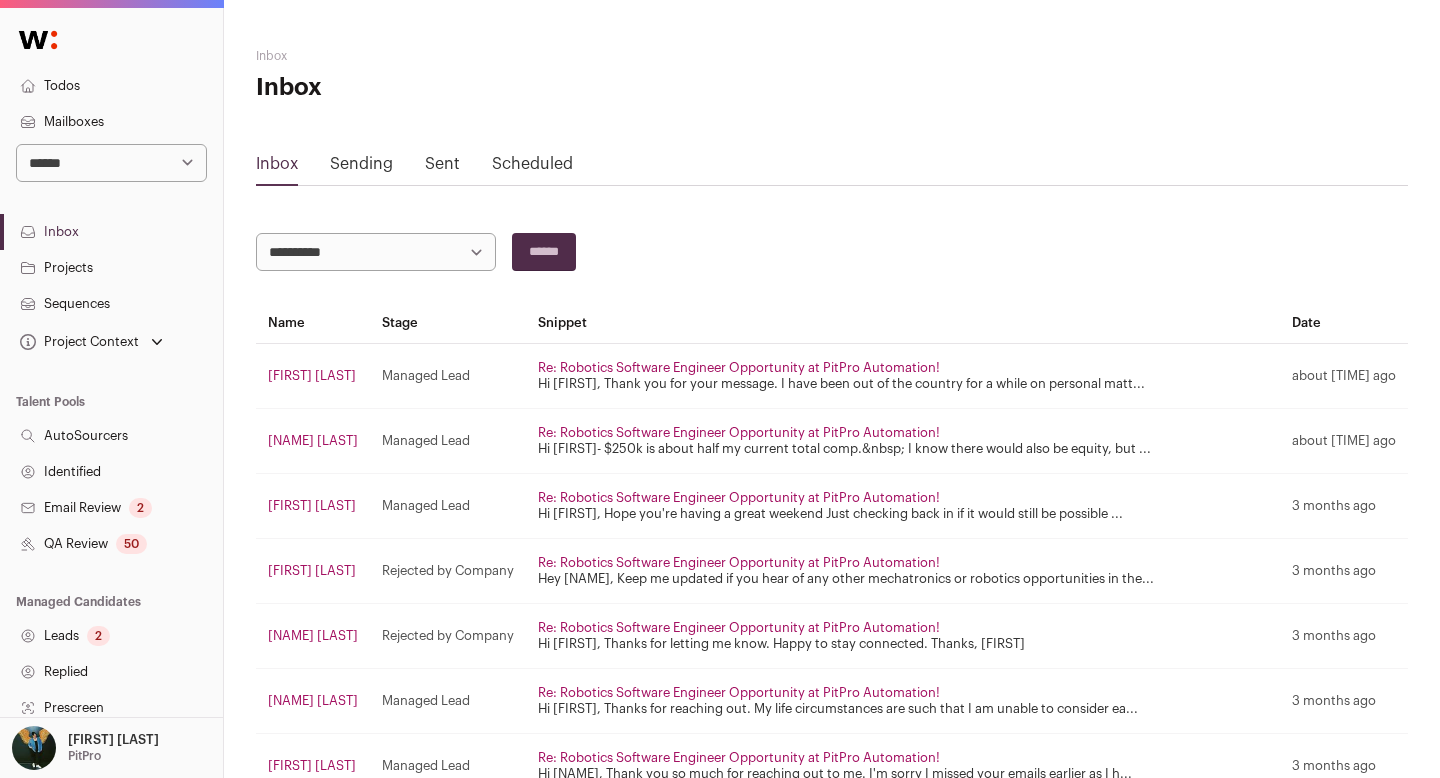 click on "Sending" at bounding box center (361, 164) 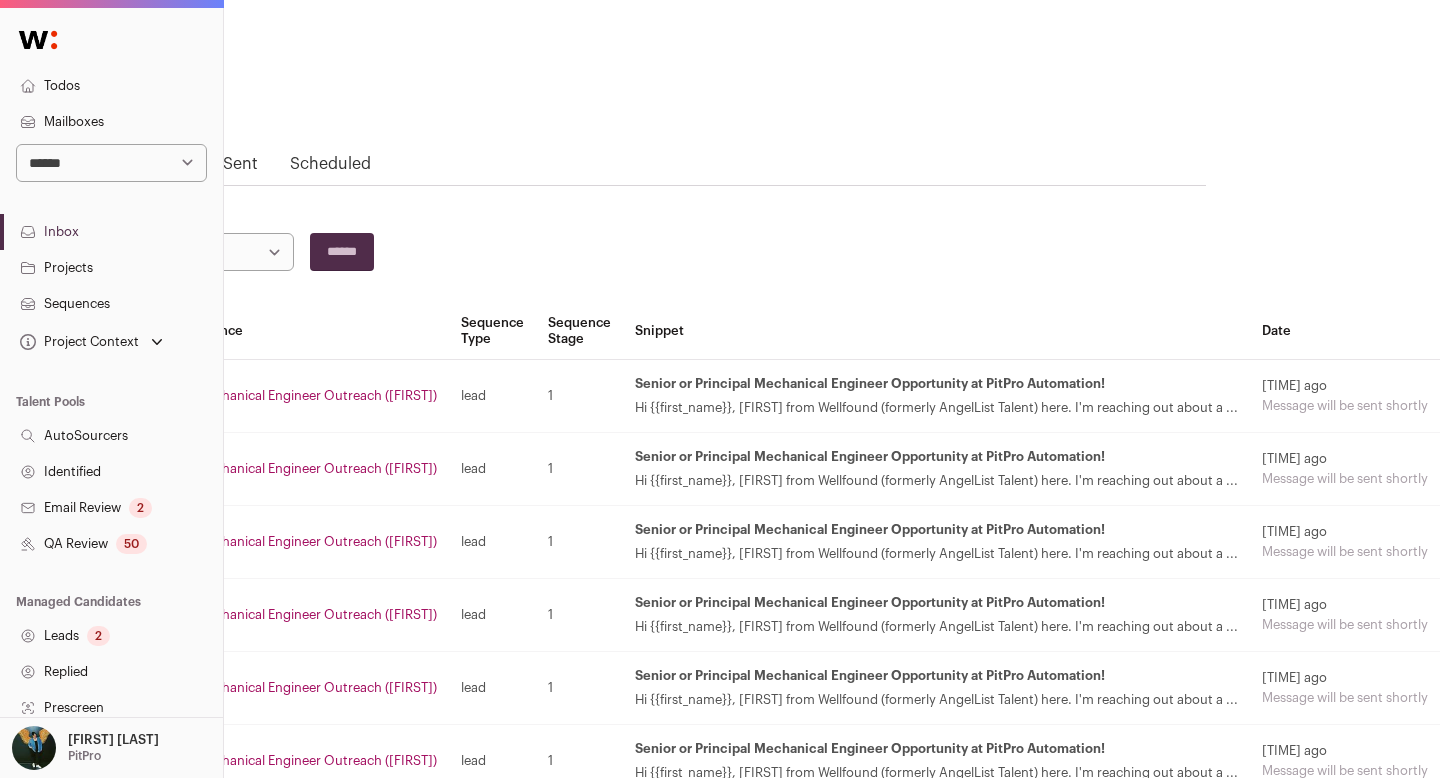 scroll, scrollTop: 0, scrollLeft: 0, axis: both 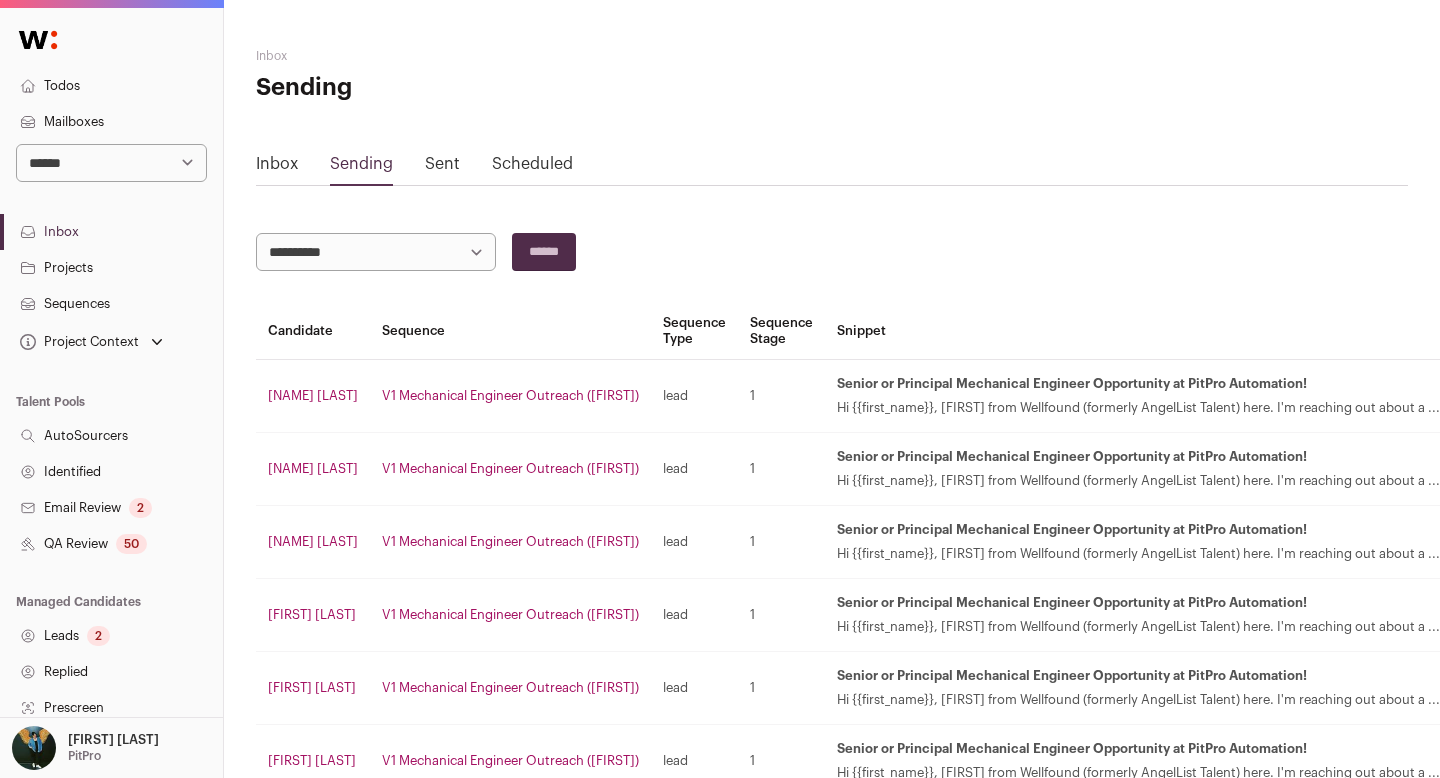click on "Mailboxes" at bounding box center (111, 122) 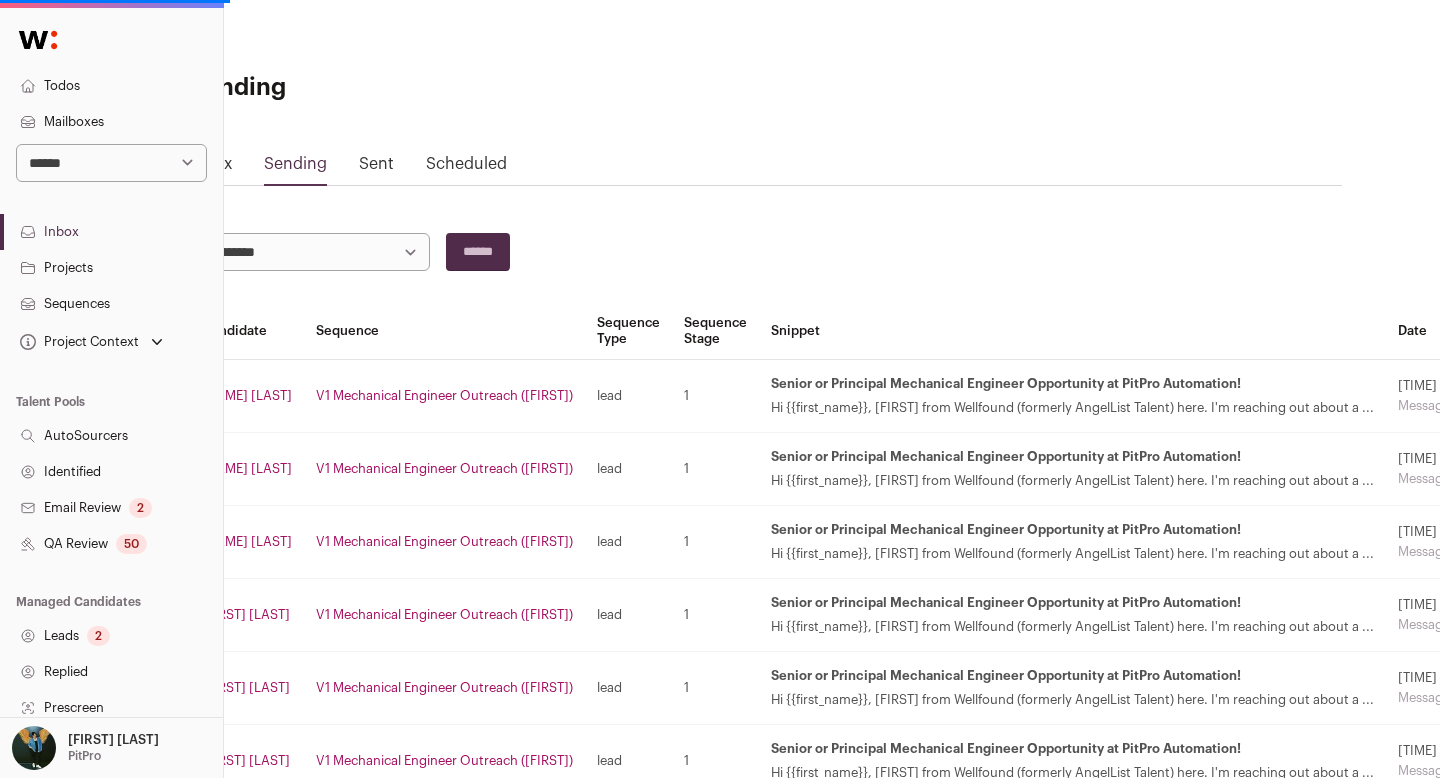 scroll, scrollTop: 0, scrollLeft: 0, axis: both 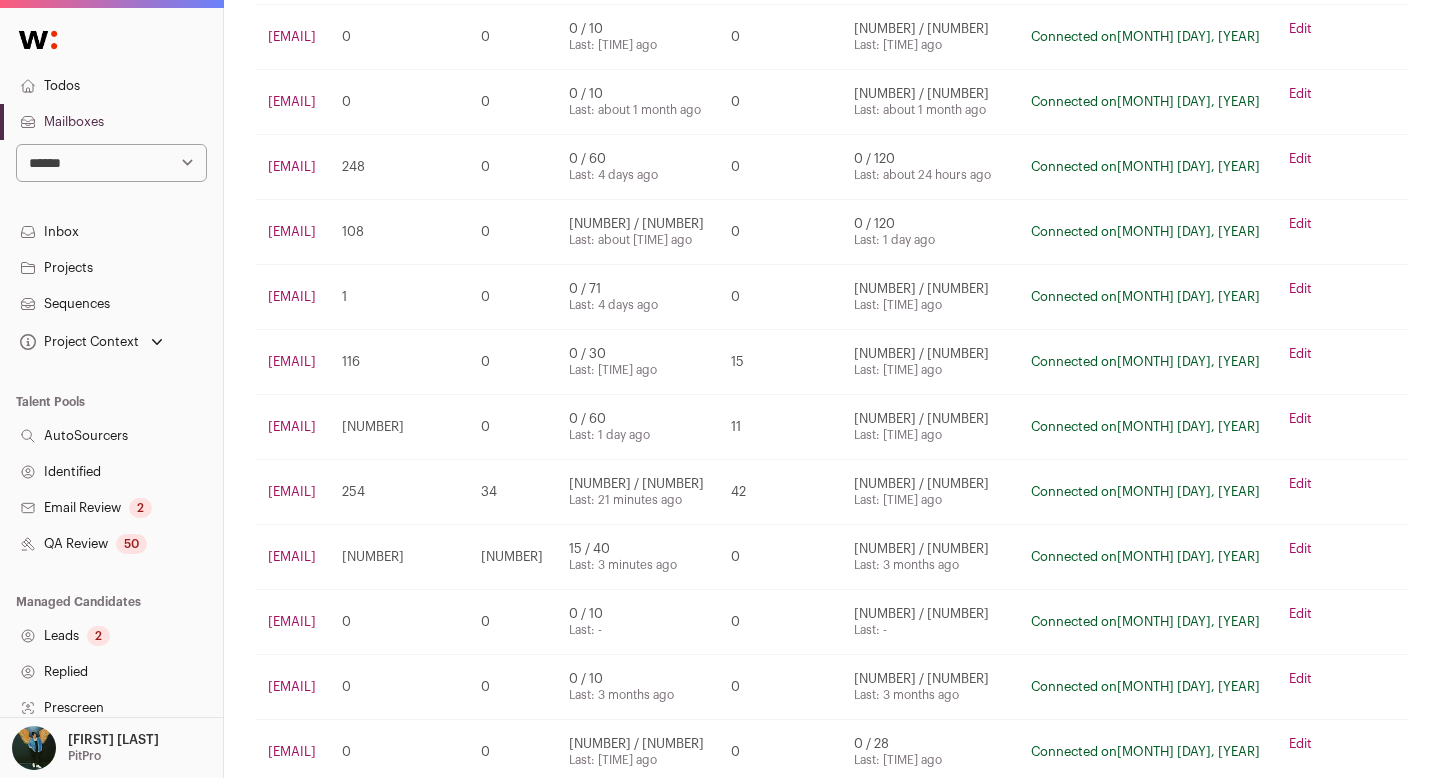 click on "Inbox" at bounding box center (111, 232) 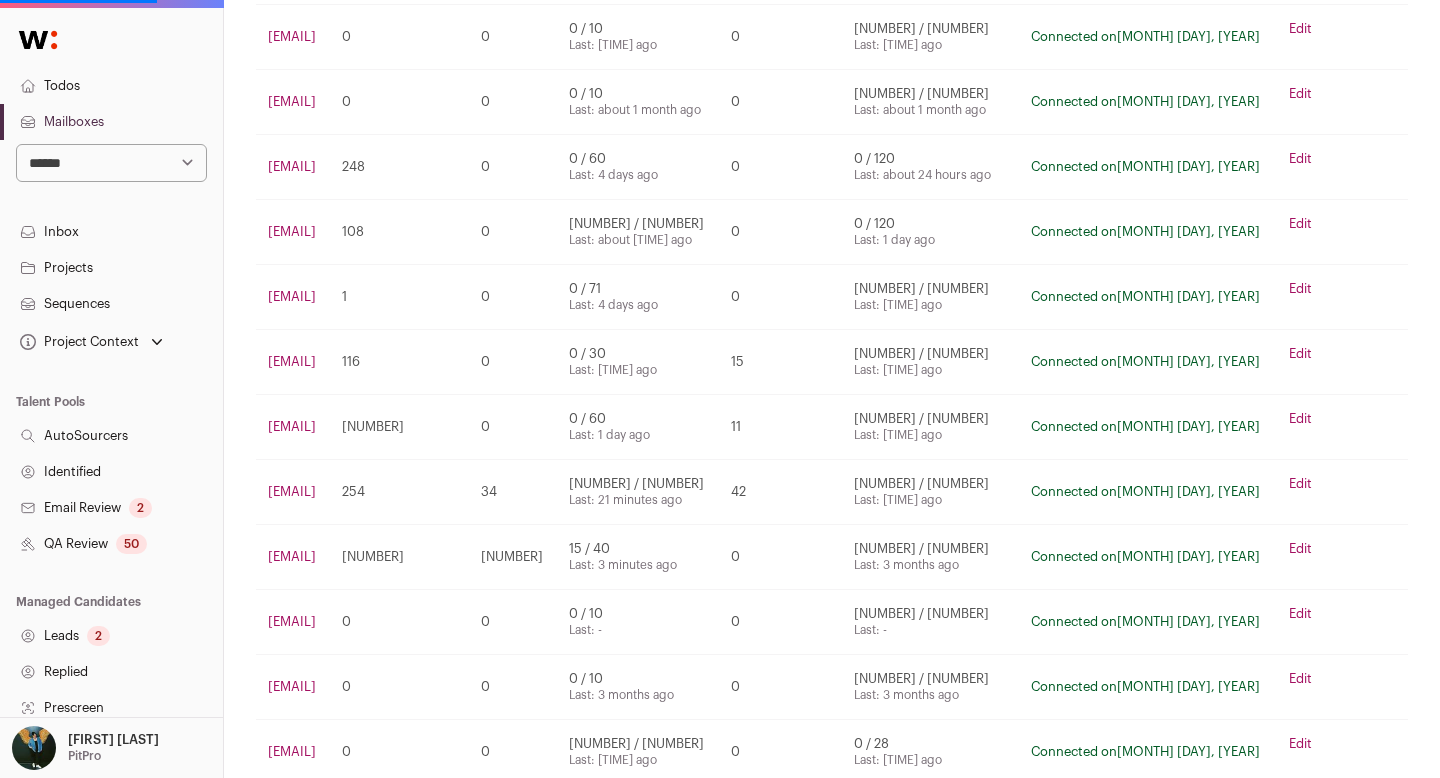 scroll, scrollTop: 0, scrollLeft: 0, axis: both 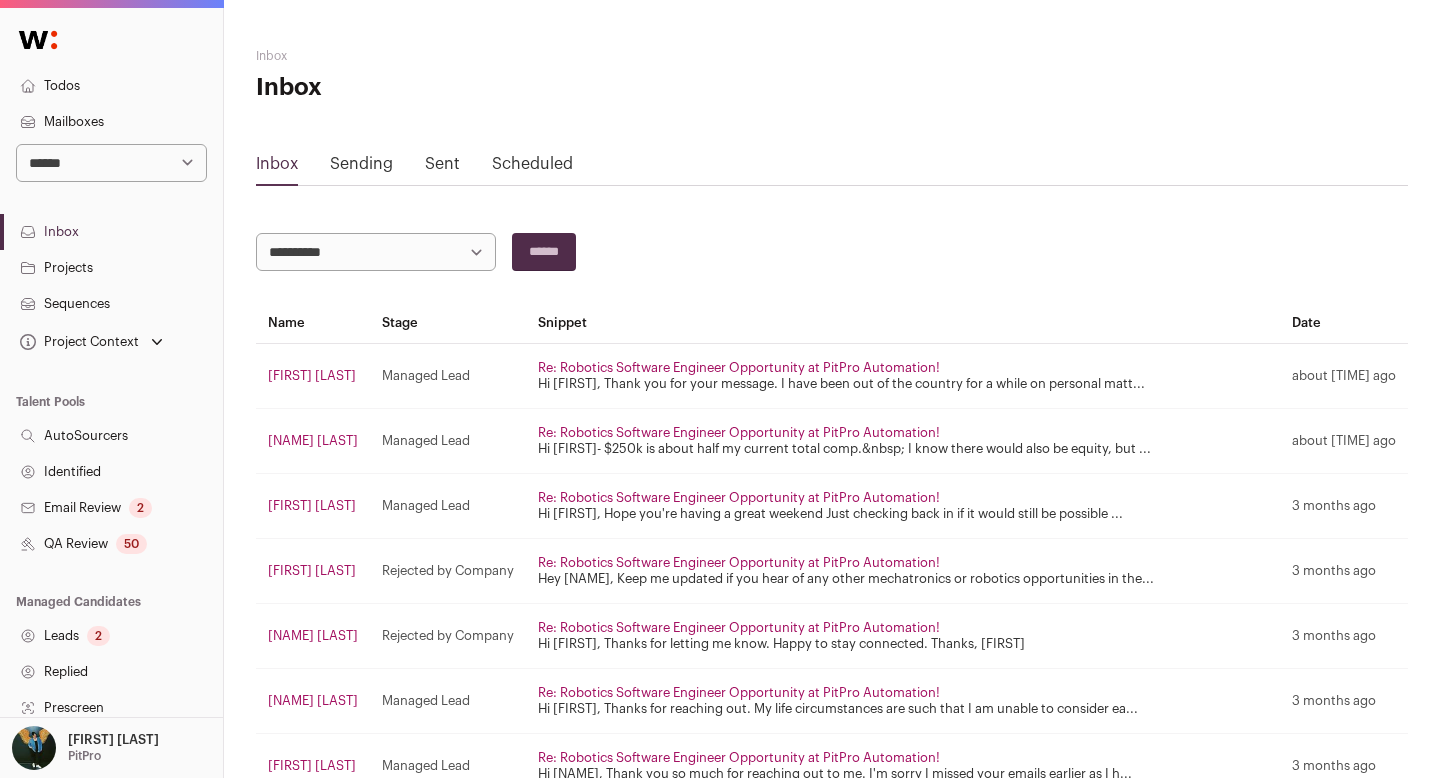 click on "Sent" at bounding box center (442, 164) 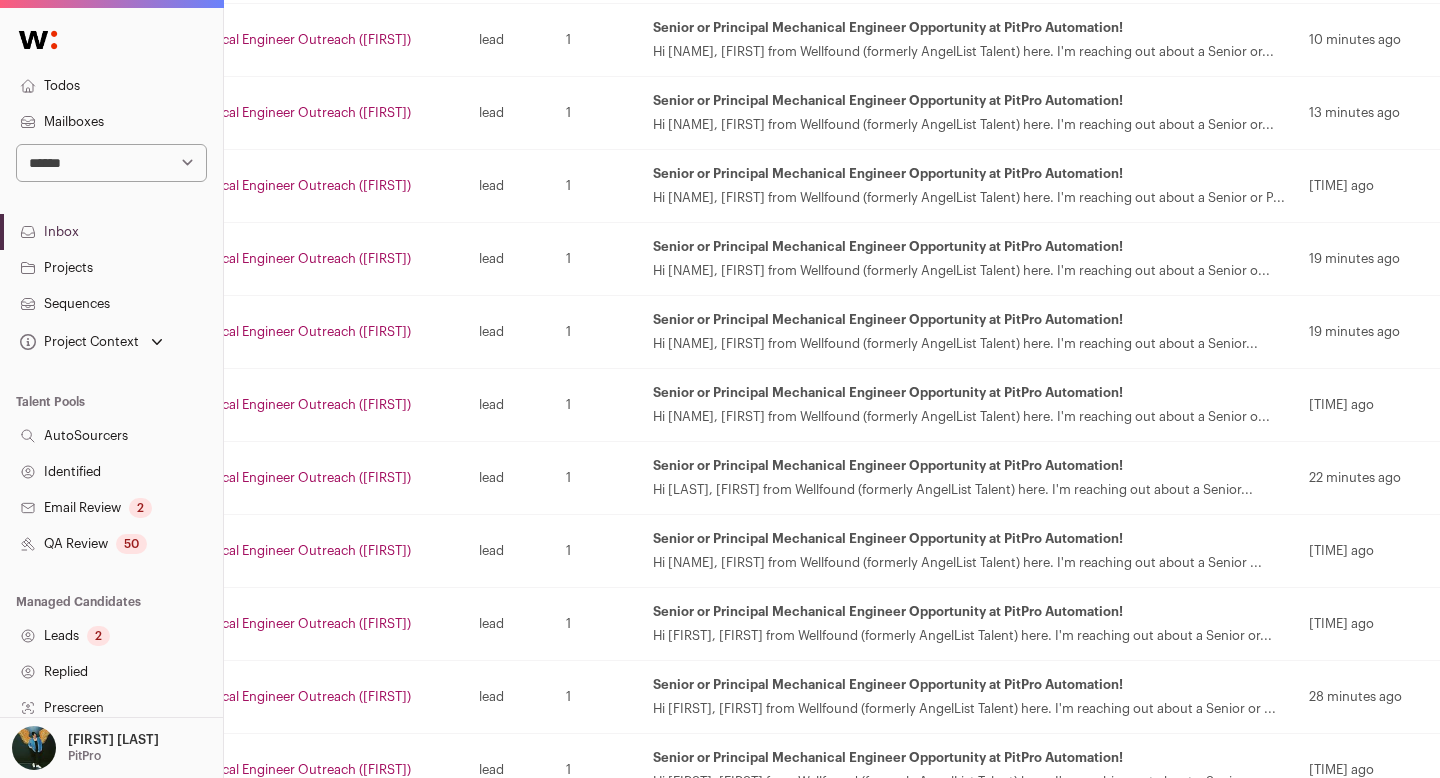 scroll, scrollTop: 1220, scrollLeft: 228, axis: both 